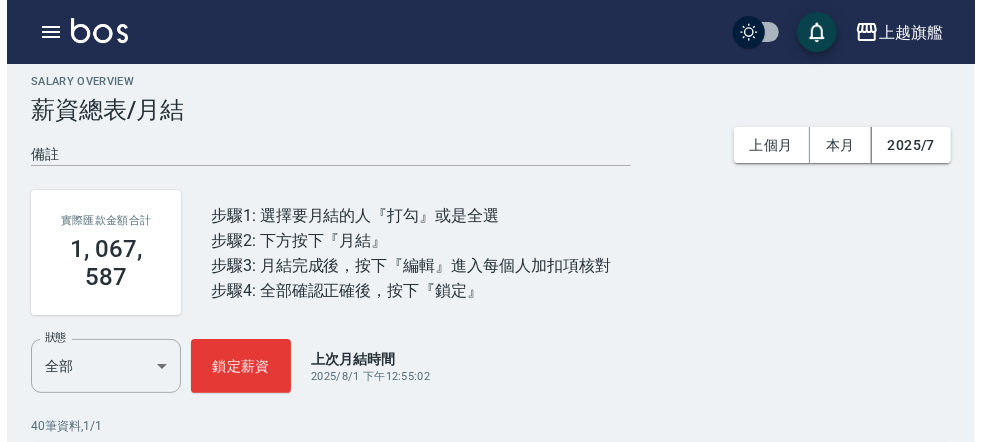 scroll, scrollTop: 0, scrollLeft: 0, axis: both 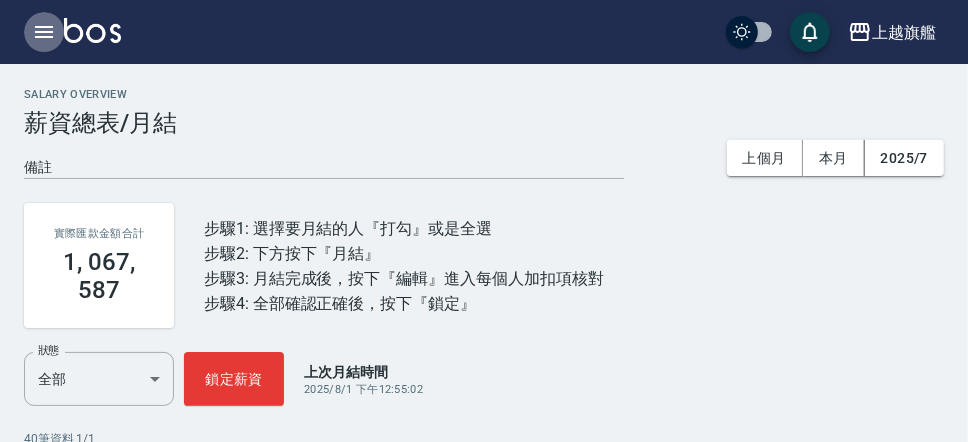 click 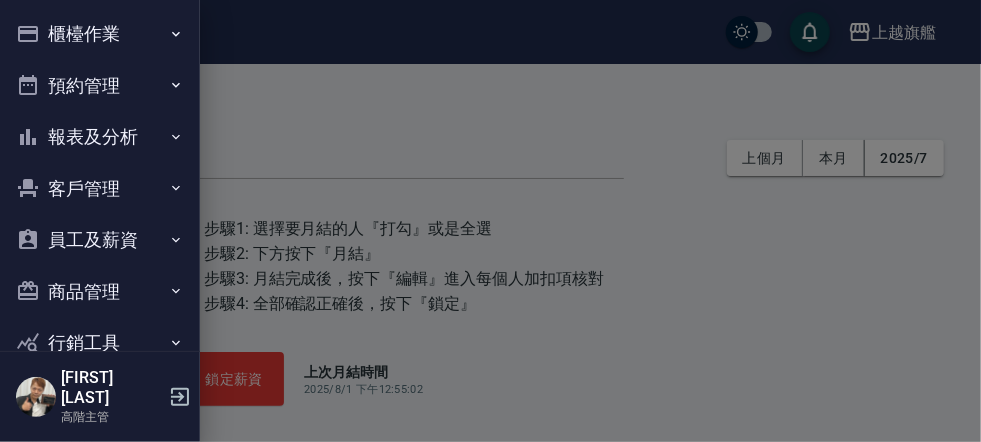 click on "櫃檯作業" at bounding box center (100, 34) 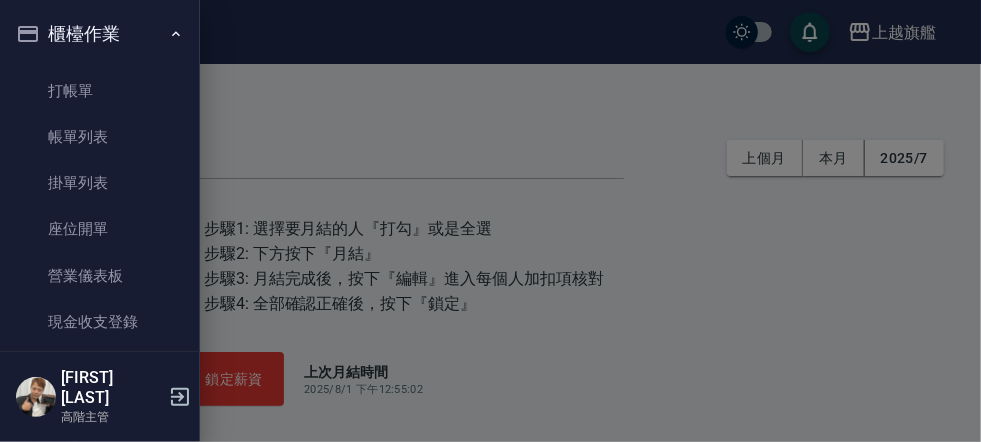 drag, startPoint x: 889, startPoint y: 52, endPoint x: 899, endPoint y: 25, distance: 28.79236 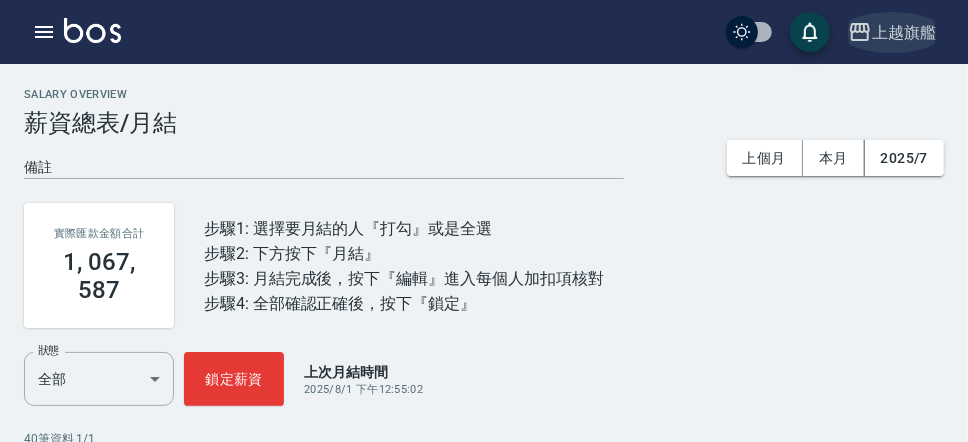 click on "上越旗艦" at bounding box center (904, 32) 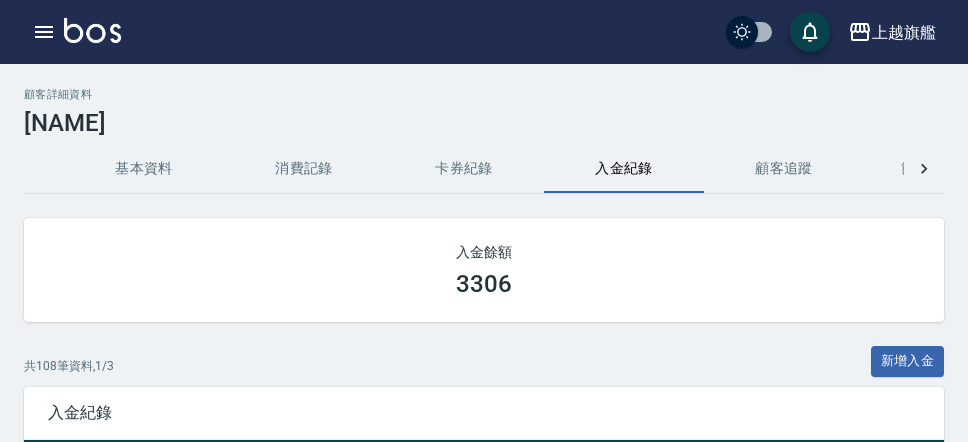 scroll, scrollTop: 0, scrollLeft: 0, axis: both 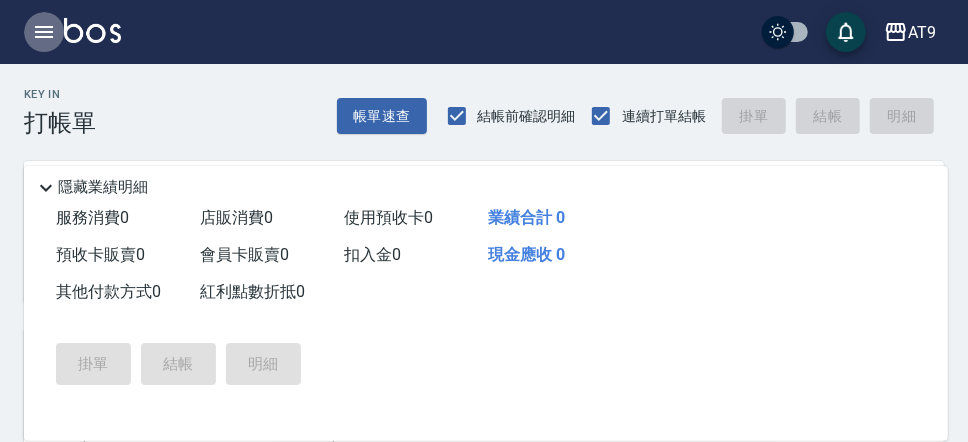 click 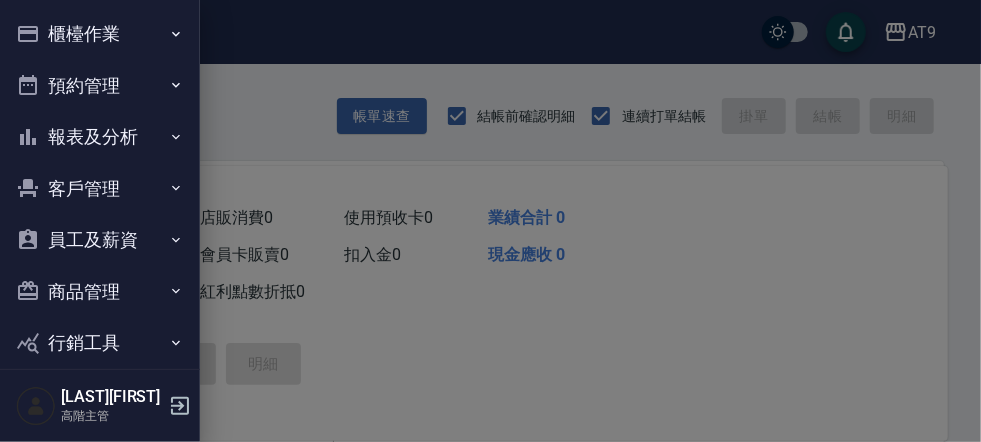 click on "櫃檯作業" at bounding box center [100, 34] 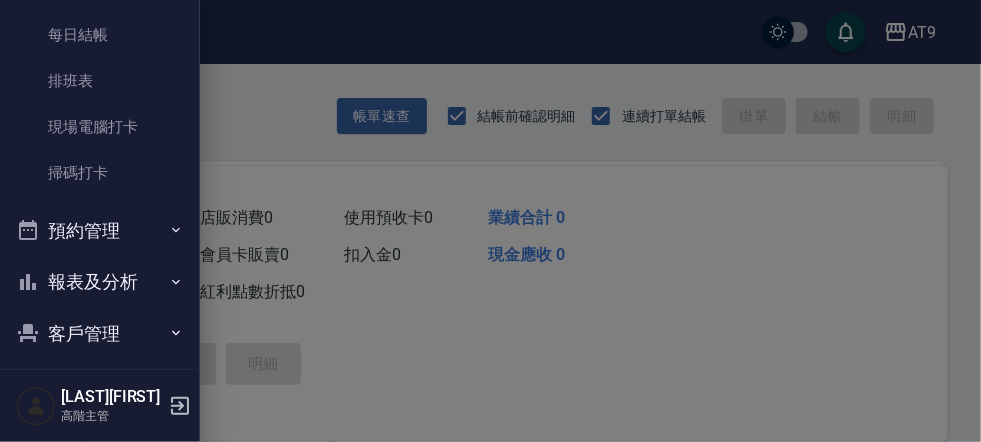 scroll, scrollTop: 460, scrollLeft: 0, axis: vertical 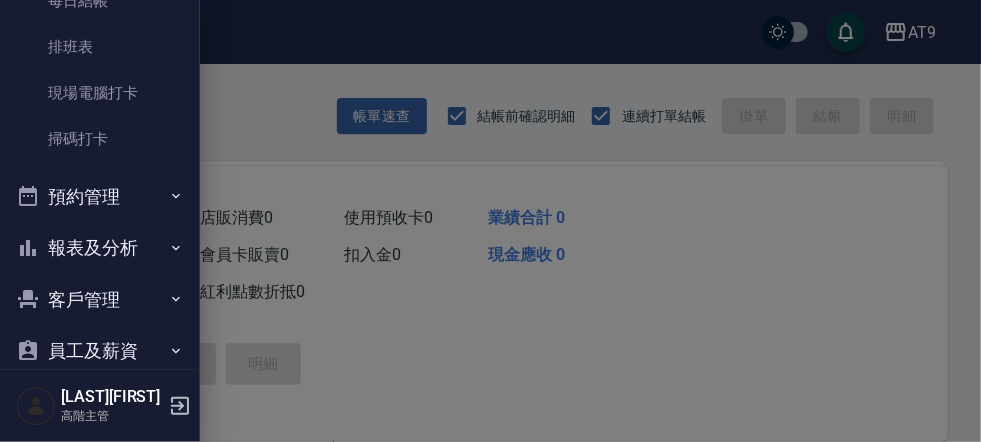 click on "客戶管理" at bounding box center [100, 300] 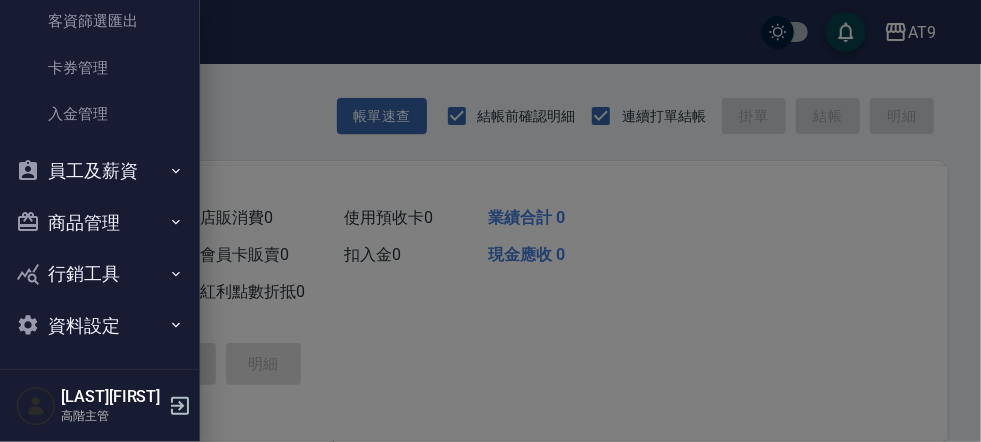 scroll, scrollTop: 846, scrollLeft: 0, axis: vertical 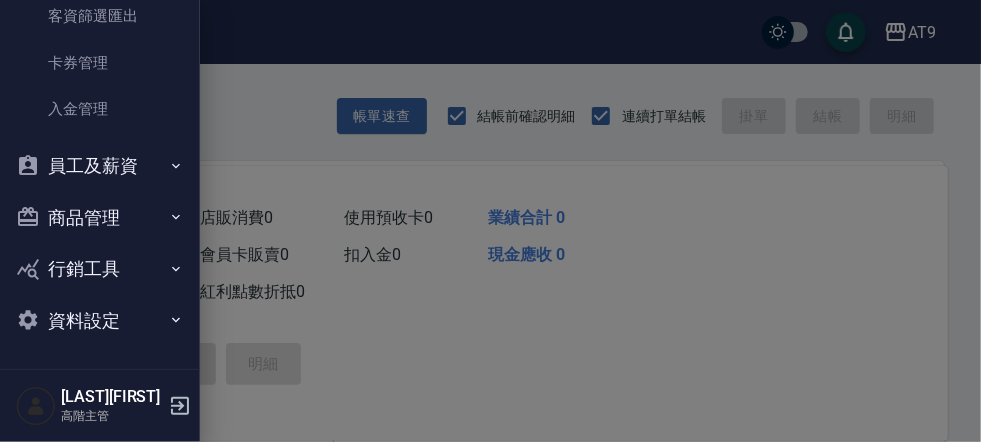 click on "員工及薪資" at bounding box center [100, 166] 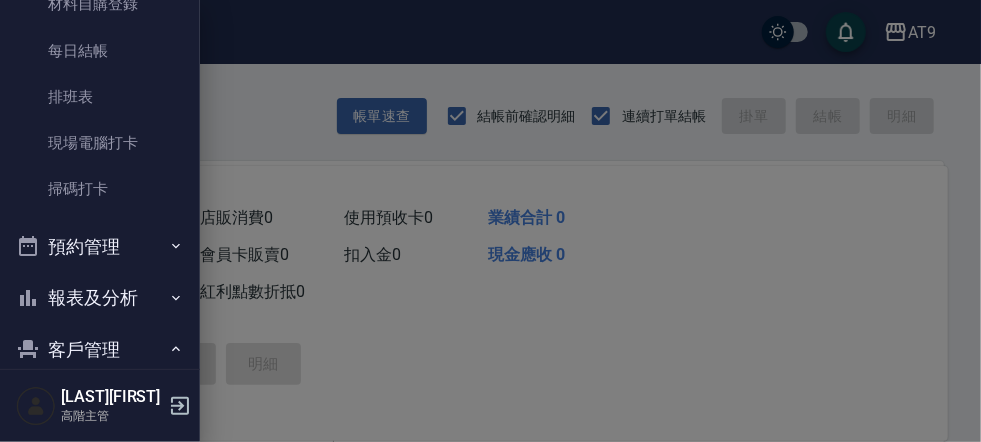 scroll, scrollTop: 386, scrollLeft: 0, axis: vertical 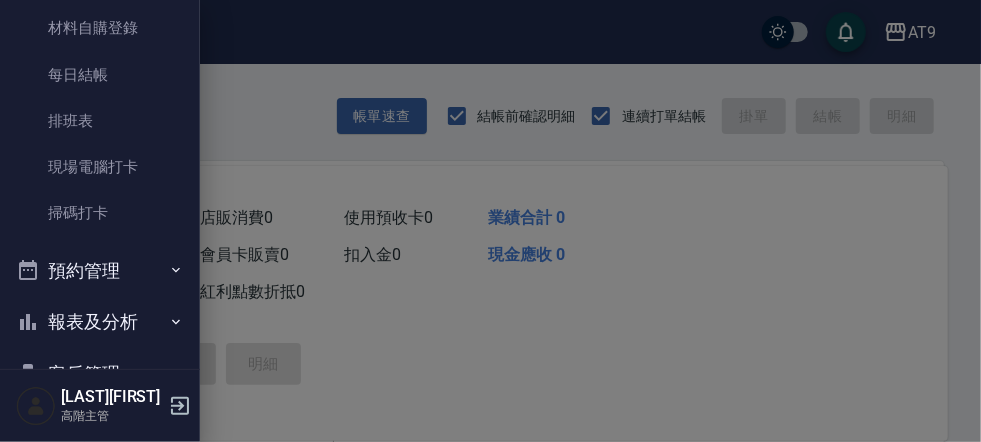 click on "預約管理" at bounding box center [100, 271] 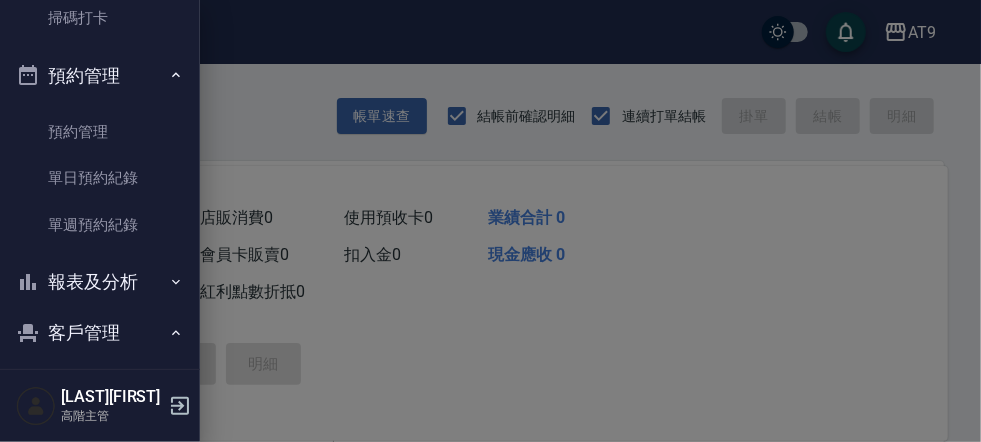 scroll, scrollTop: 616, scrollLeft: 0, axis: vertical 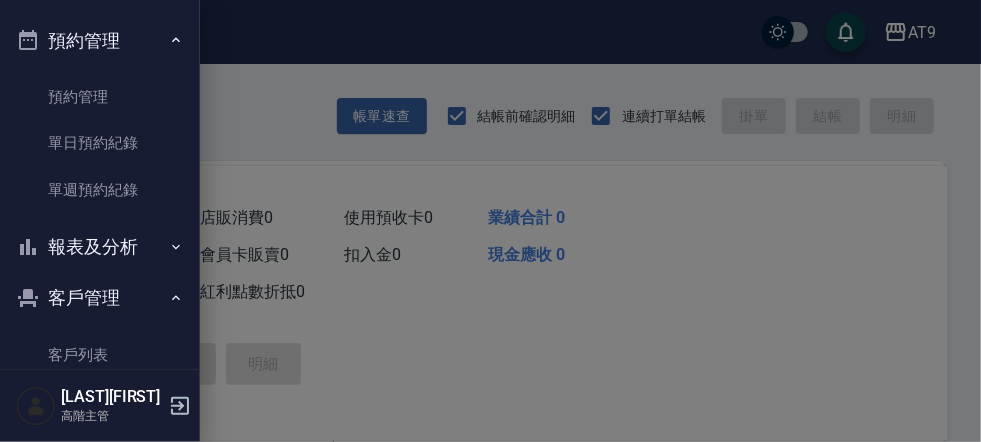 click on "報表及分析" at bounding box center [100, 247] 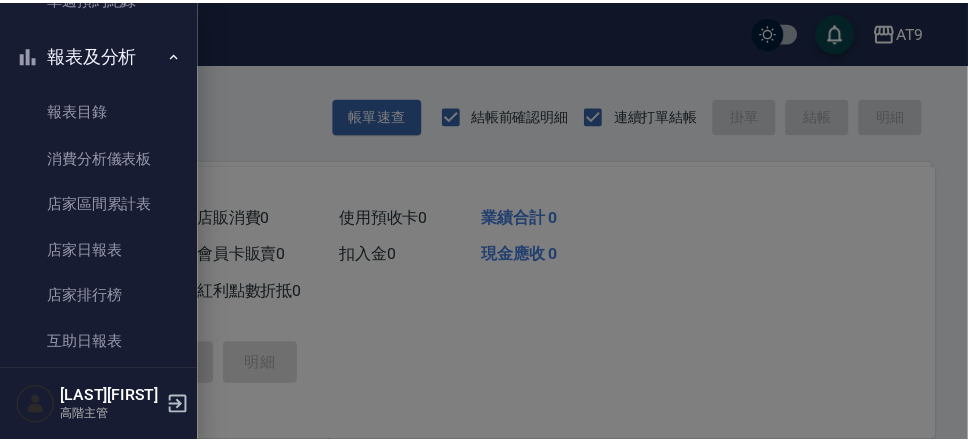 scroll, scrollTop: 846, scrollLeft: 0, axis: vertical 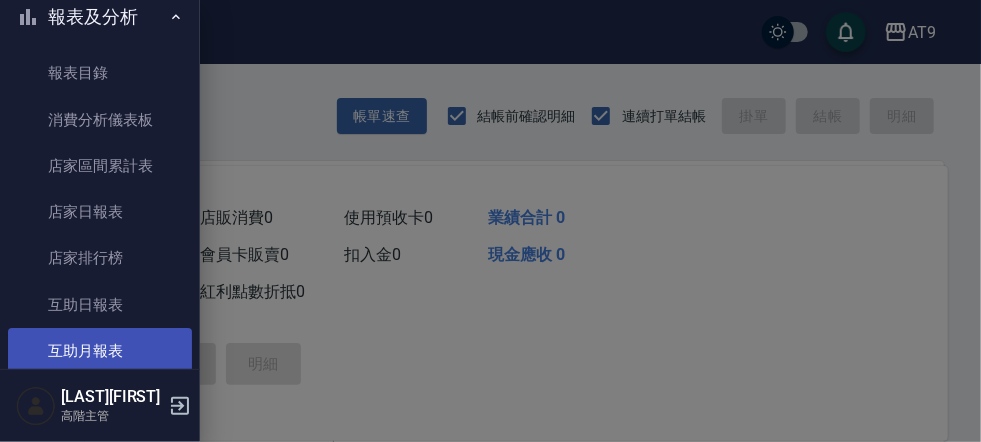 click on "互助月報表" at bounding box center [100, 351] 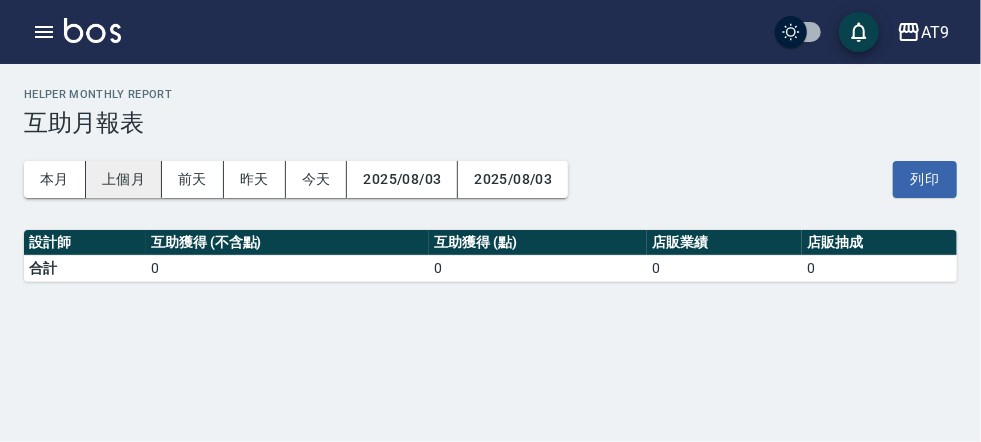 click on "上個月" at bounding box center (124, 179) 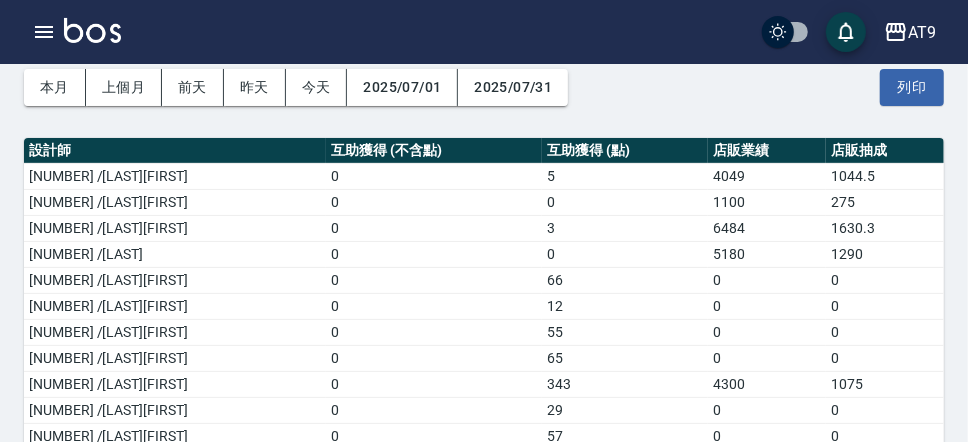 scroll, scrollTop: 115, scrollLeft: 0, axis: vertical 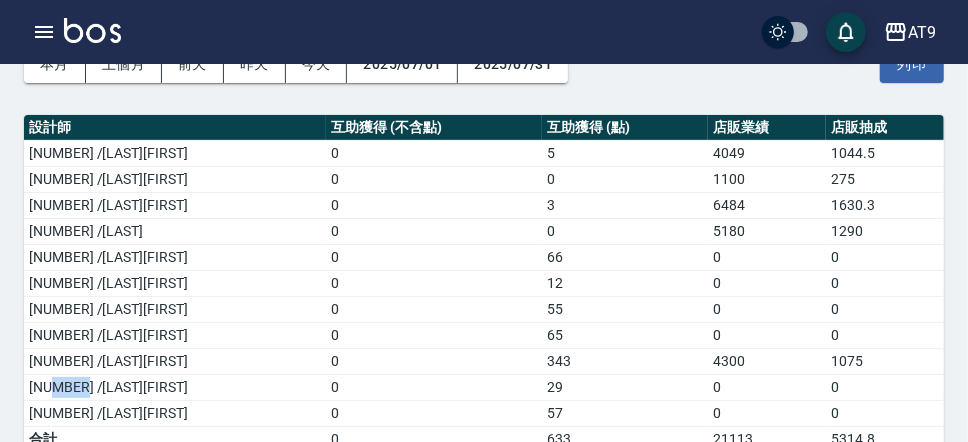 drag, startPoint x: 50, startPoint y: 387, endPoint x: 133, endPoint y: 389, distance: 83.02409 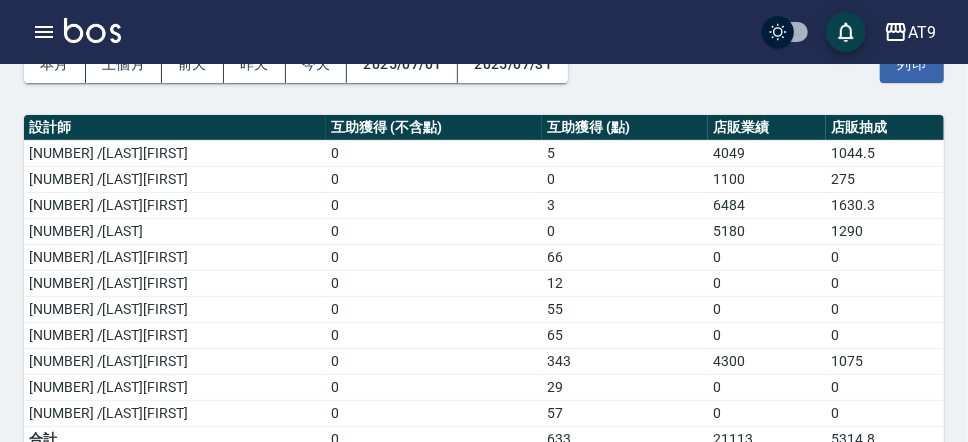 click on "本月 上個月 前天 昨天 今天 2025/07/01 2025/07/31 列印" at bounding box center [484, 64] 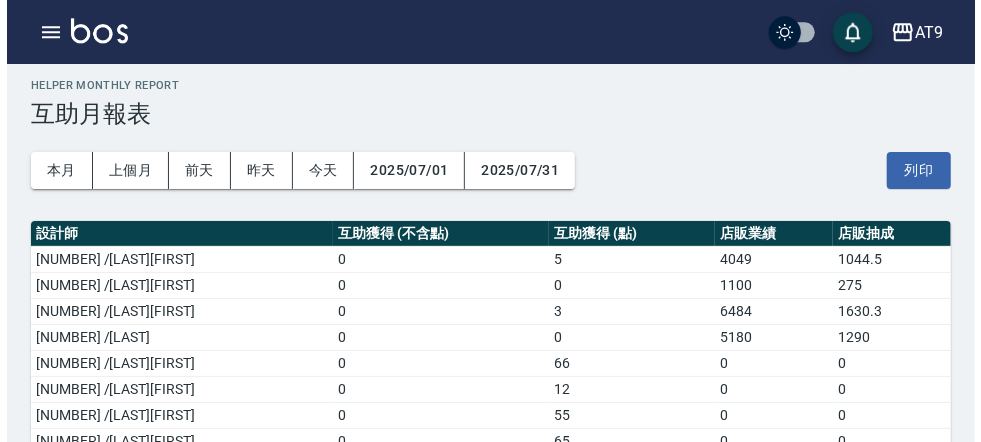 scroll, scrollTop: 0, scrollLeft: 0, axis: both 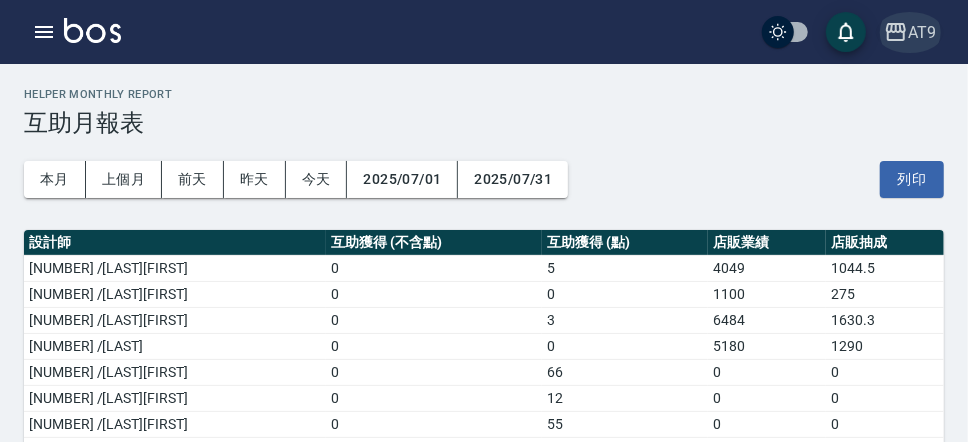 click 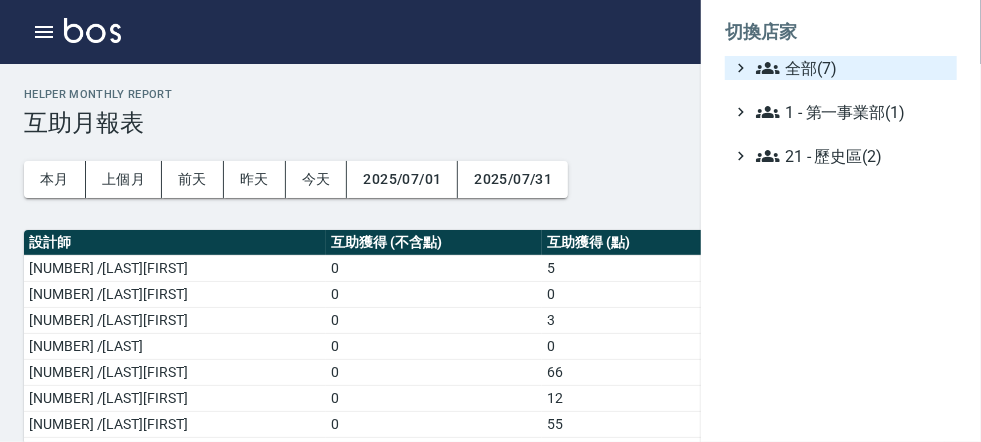 click on "全部(7)" at bounding box center (852, 68) 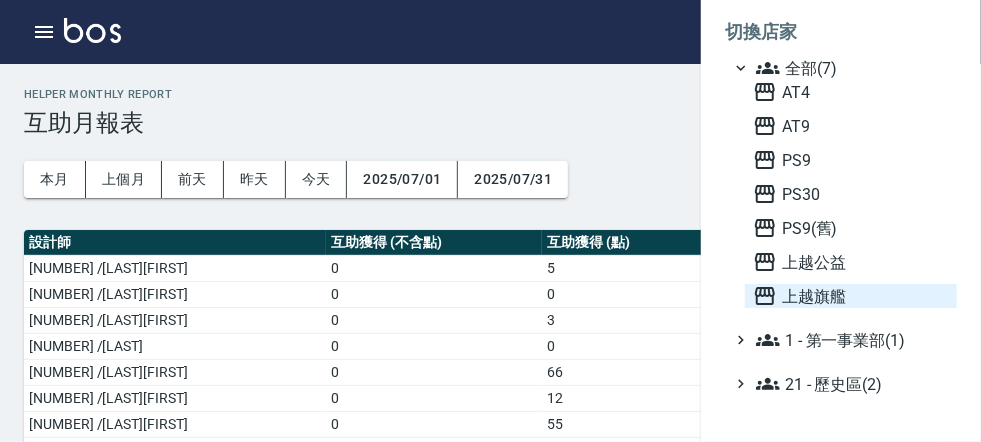 click 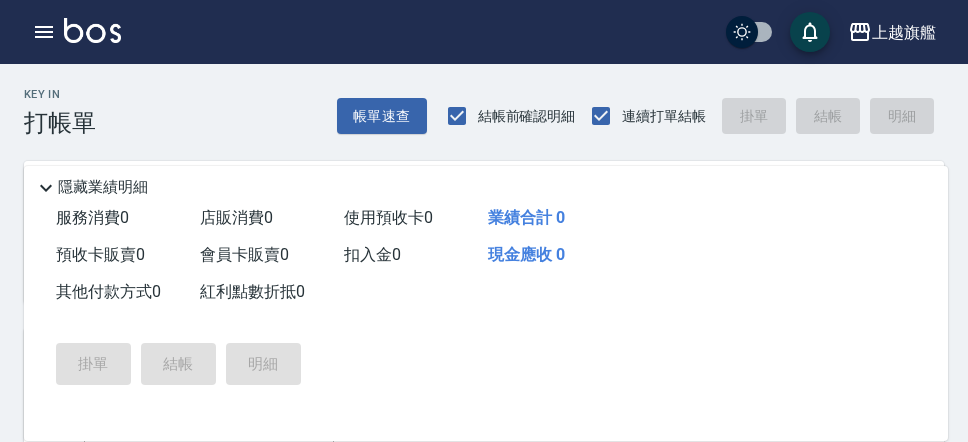 scroll, scrollTop: 0, scrollLeft: 0, axis: both 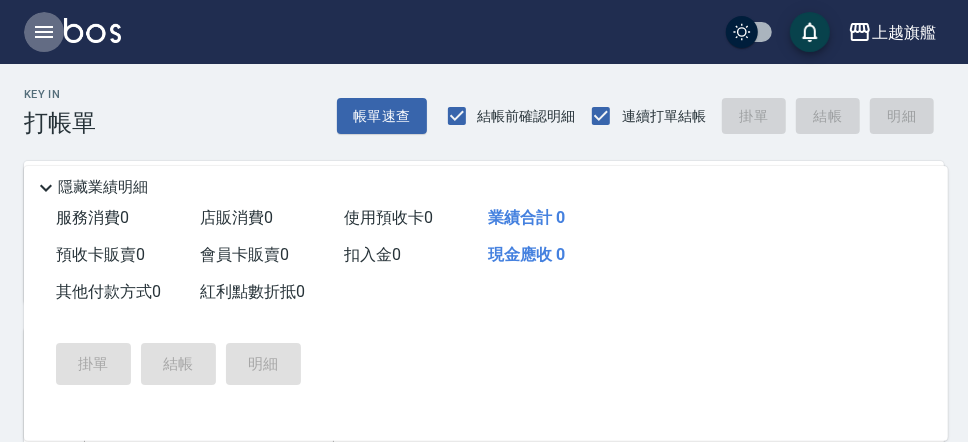 click 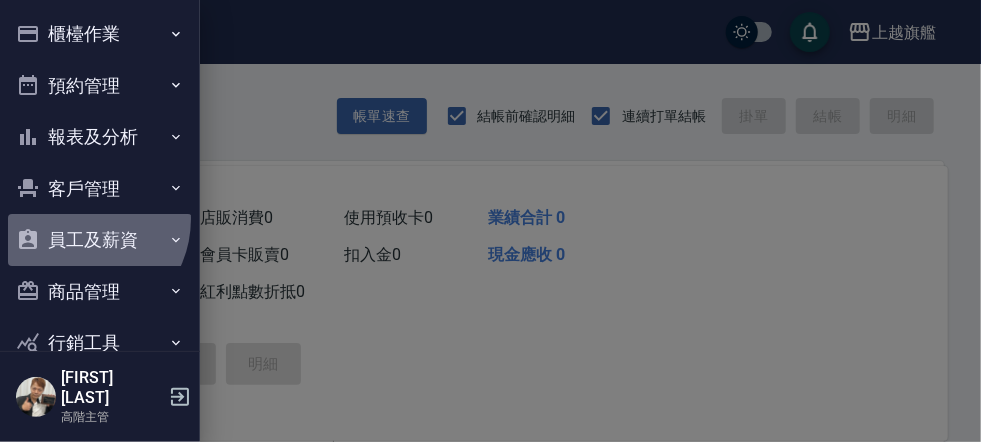 click on "員工及薪資" at bounding box center [100, 240] 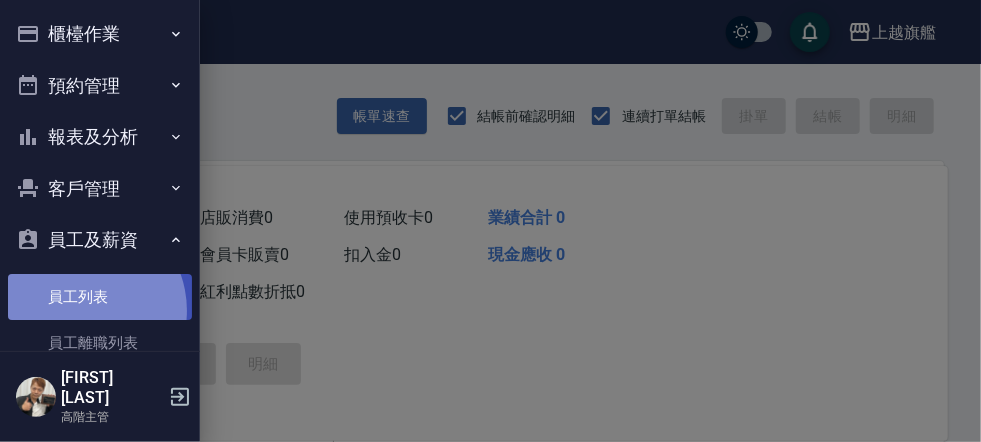 click on "員工列表" at bounding box center [100, 297] 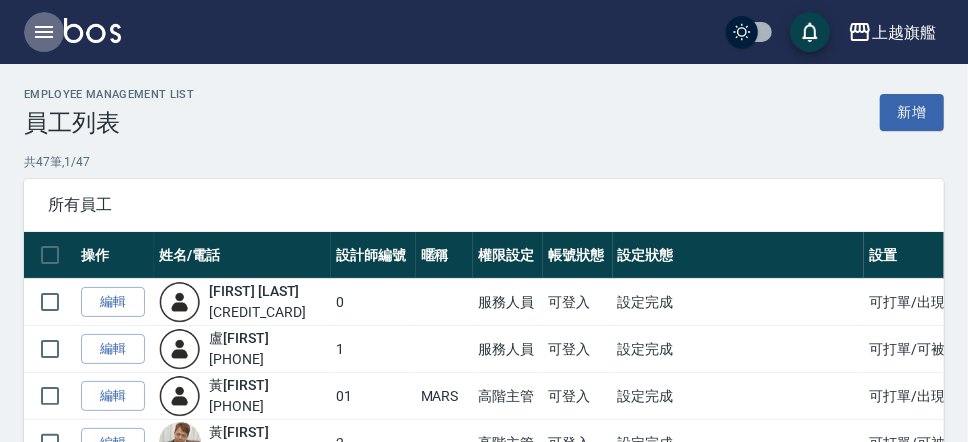 click 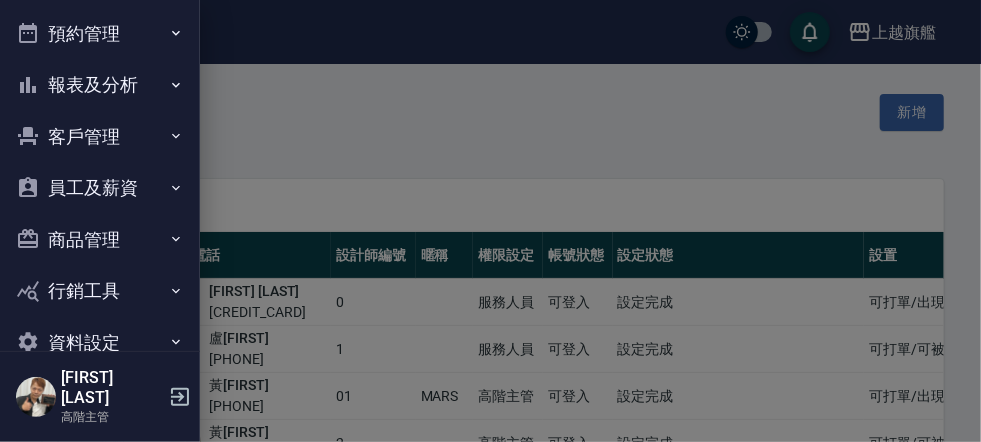 scroll, scrollTop: 74, scrollLeft: 0, axis: vertical 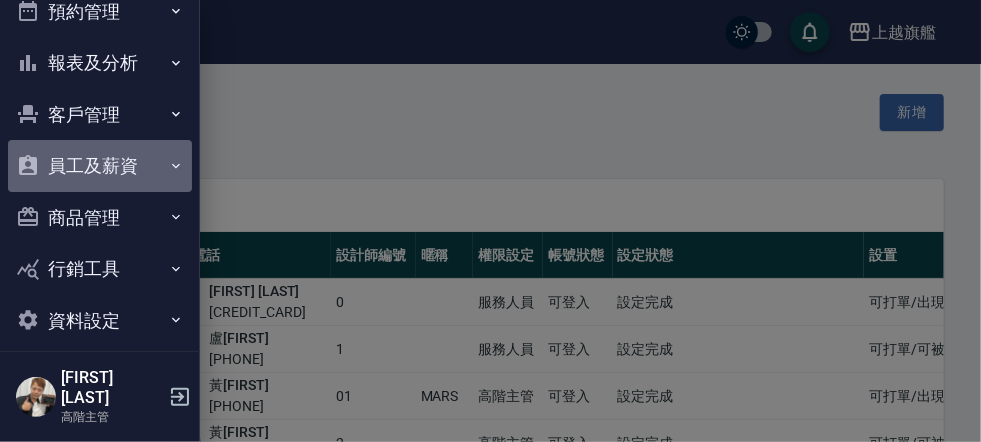 click on "員工及薪資" at bounding box center (100, 166) 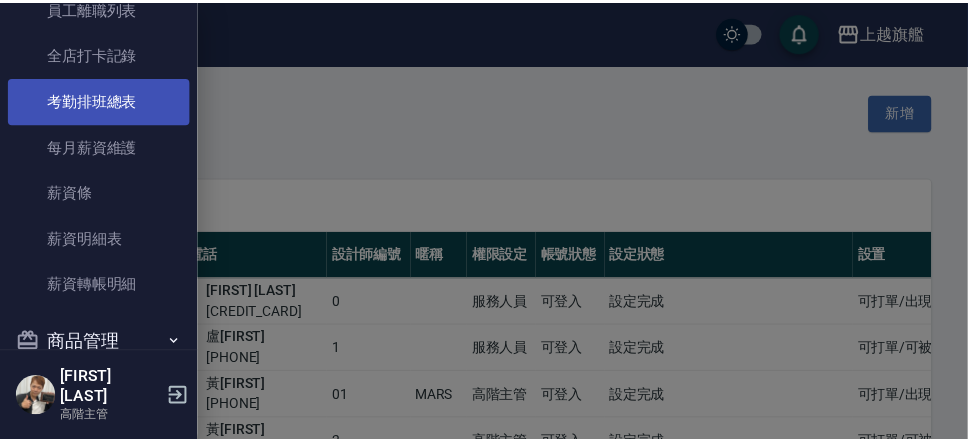 scroll, scrollTop: 304, scrollLeft: 0, axis: vertical 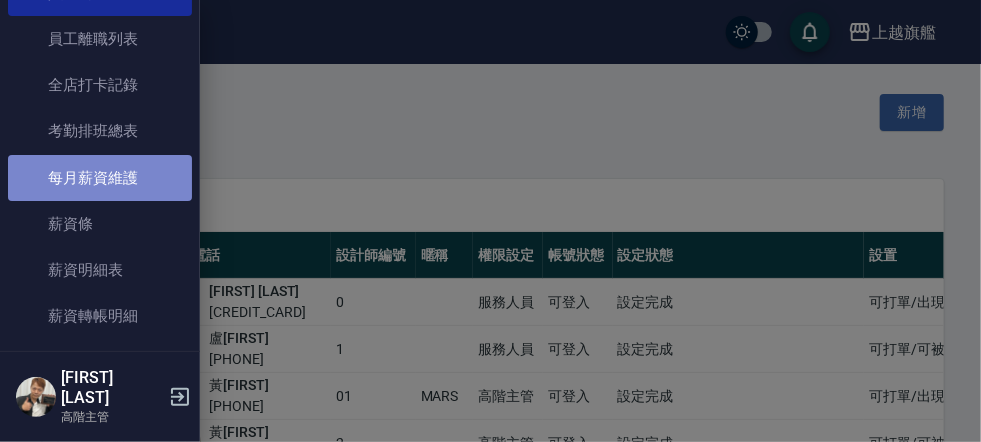 click on "每月薪資維護" at bounding box center (100, 178) 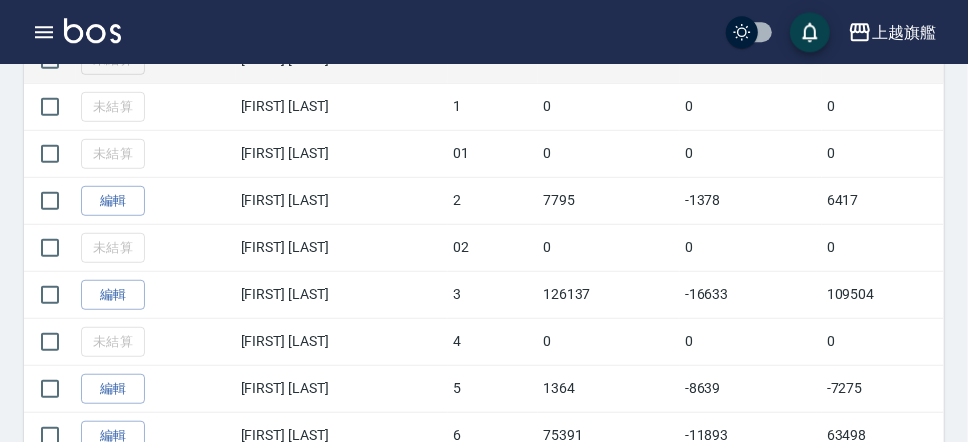 scroll, scrollTop: 345, scrollLeft: 0, axis: vertical 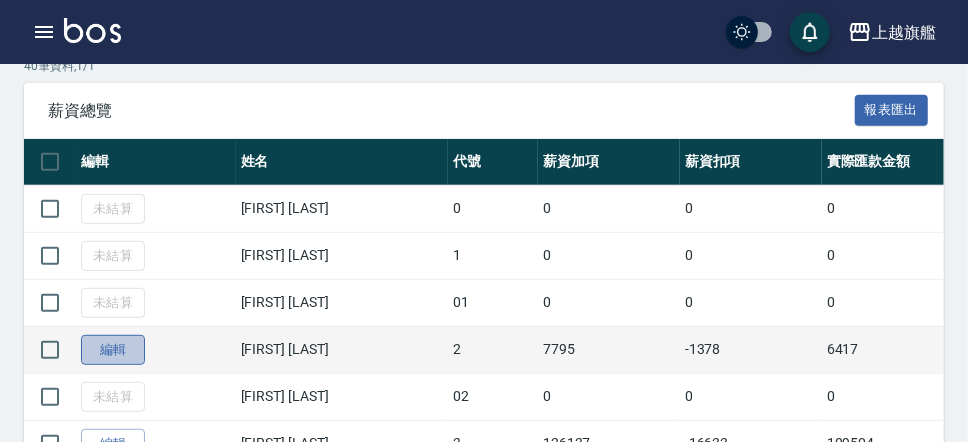 click on "編輯" at bounding box center (113, 350) 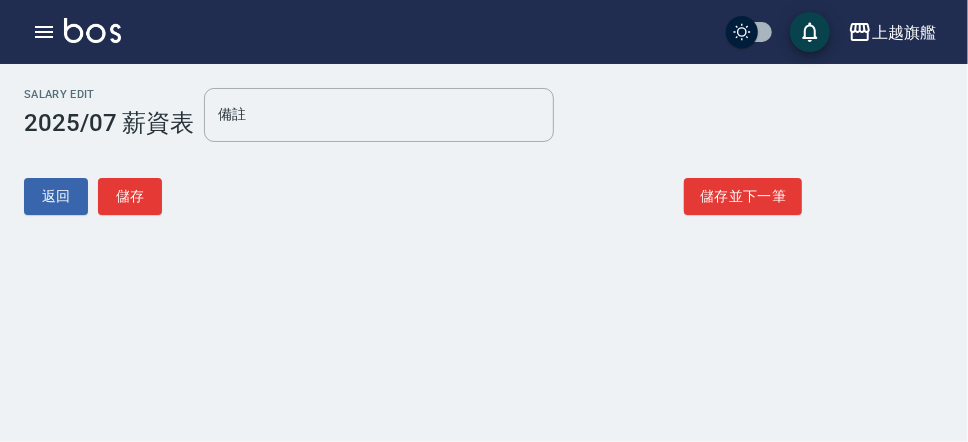 scroll, scrollTop: 0, scrollLeft: 0, axis: both 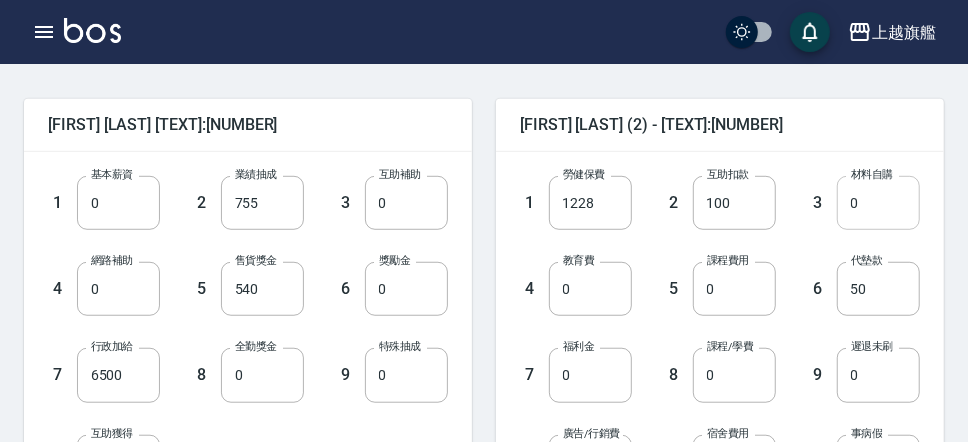 click on "0" at bounding box center (878, 203) 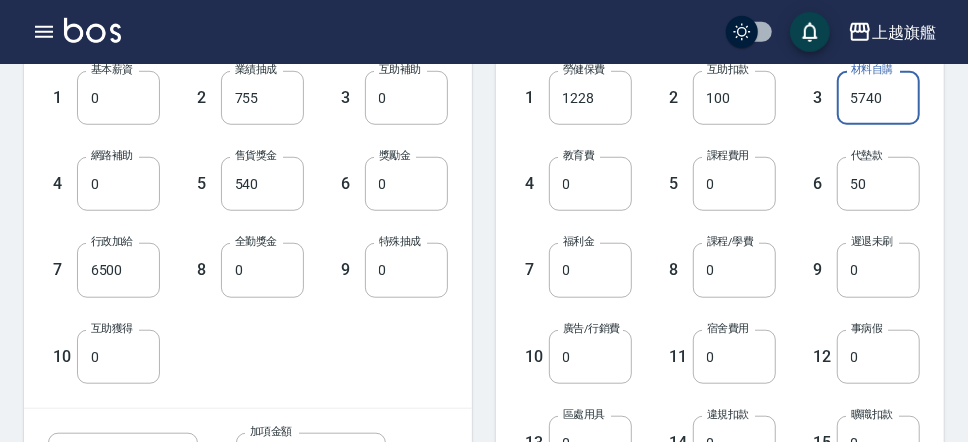 scroll, scrollTop: 742, scrollLeft: 0, axis: vertical 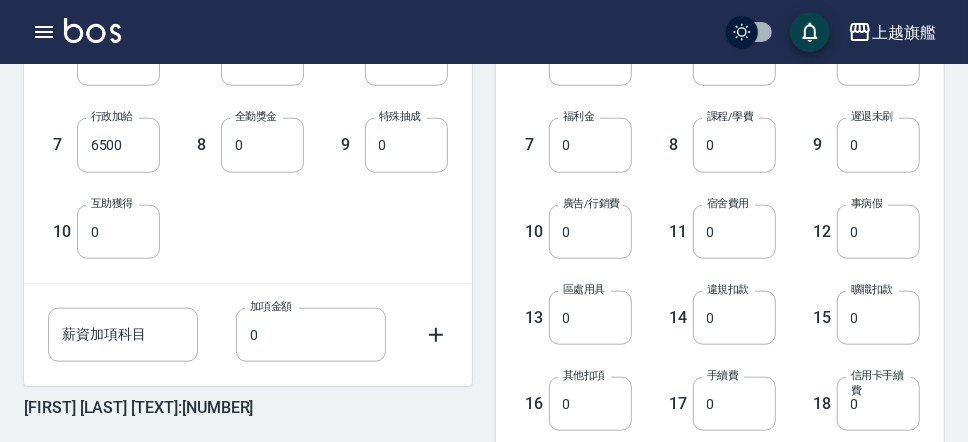 type on "5740" 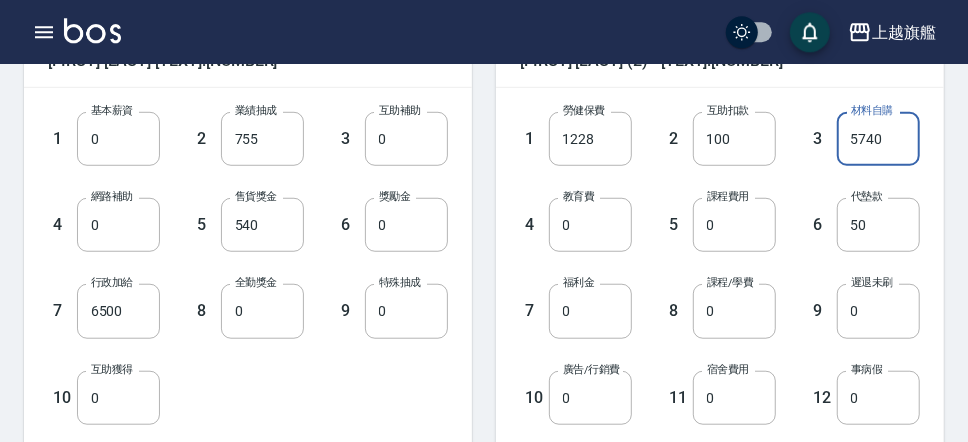 scroll, scrollTop: 742, scrollLeft: 0, axis: vertical 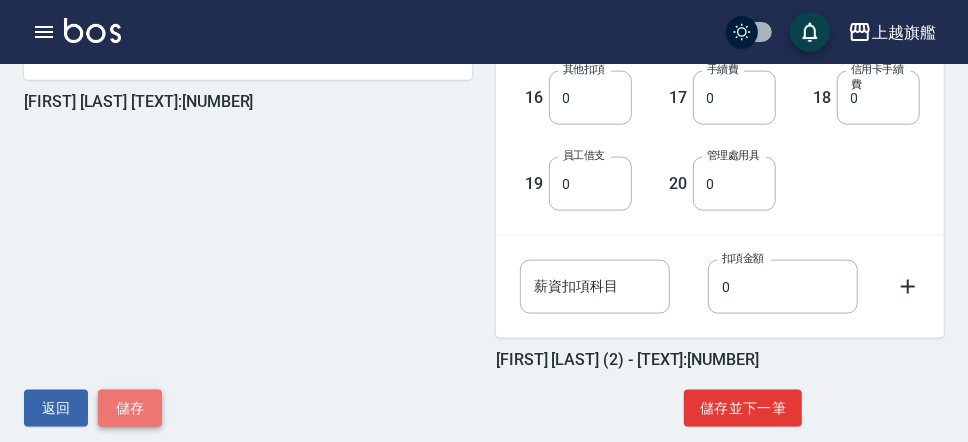 click on "儲存" at bounding box center [130, 408] 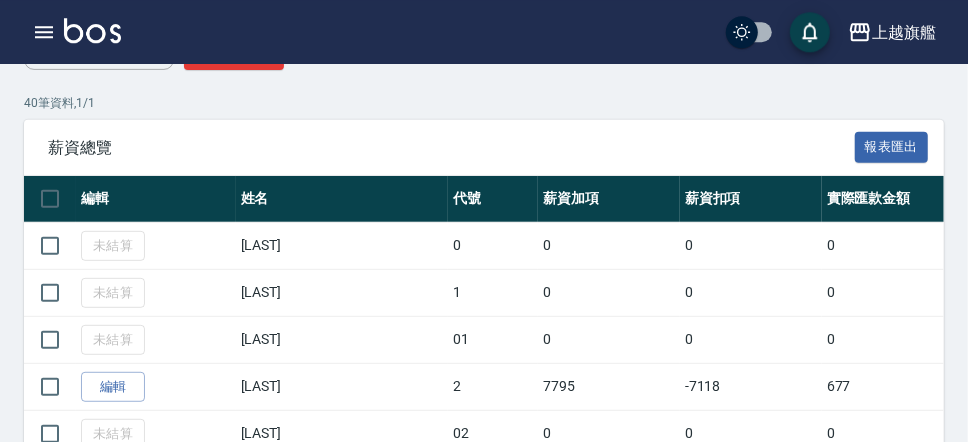 scroll, scrollTop: 345, scrollLeft: 0, axis: vertical 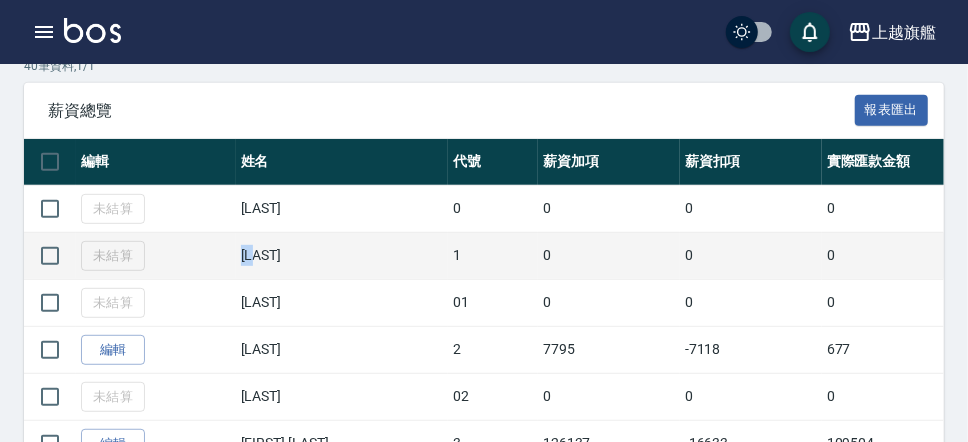 drag, startPoint x: 244, startPoint y: 274, endPoint x: 313, endPoint y: 277, distance: 69.065186 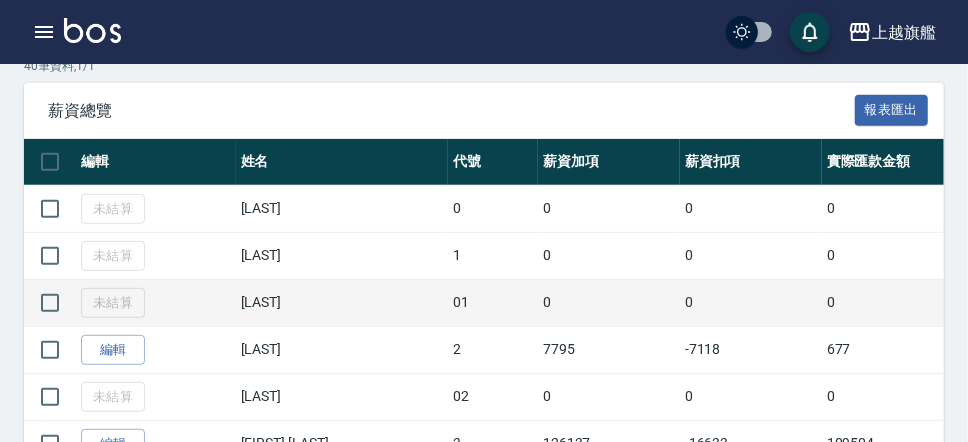 click on "[LAST]" at bounding box center [342, 302] 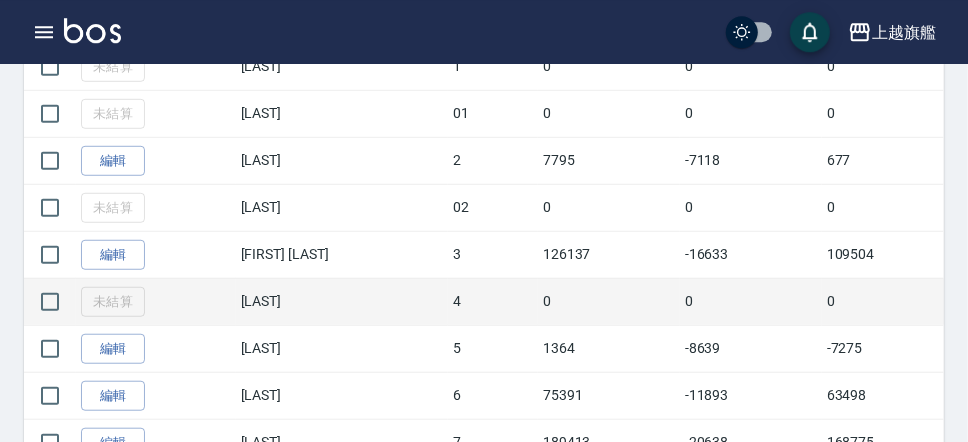 scroll, scrollTop: 575, scrollLeft: 0, axis: vertical 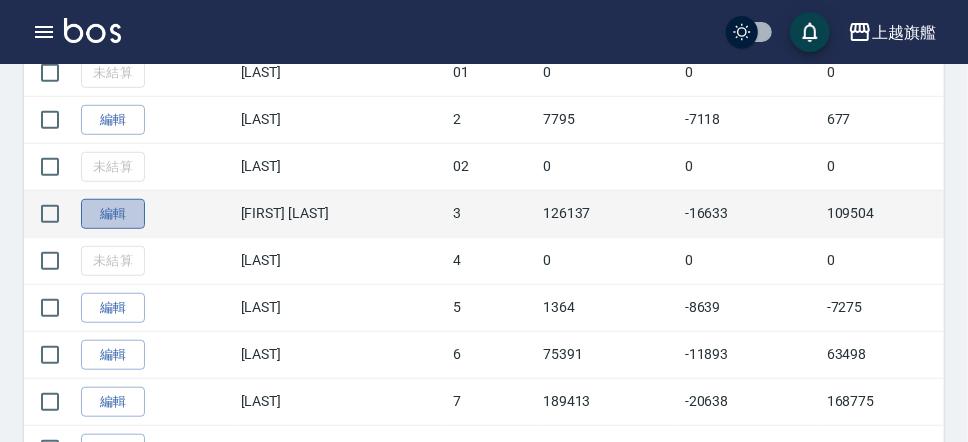 click on "編輯" at bounding box center [113, 214] 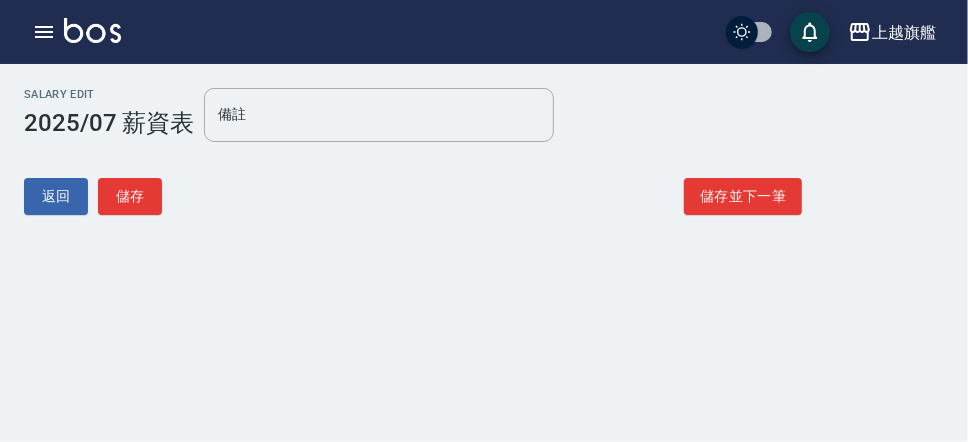 scroll, scrollTop: 0, scrollLeft: 0, axis: both 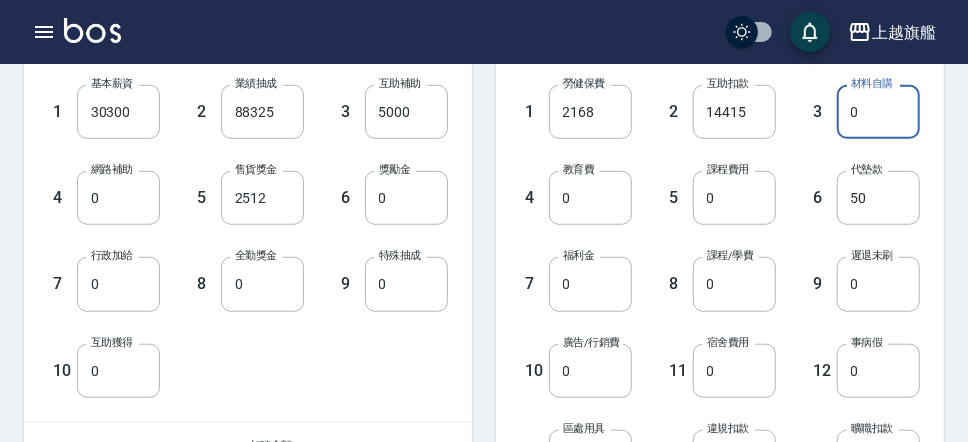 click on "0" at bounding box center [878, 112] 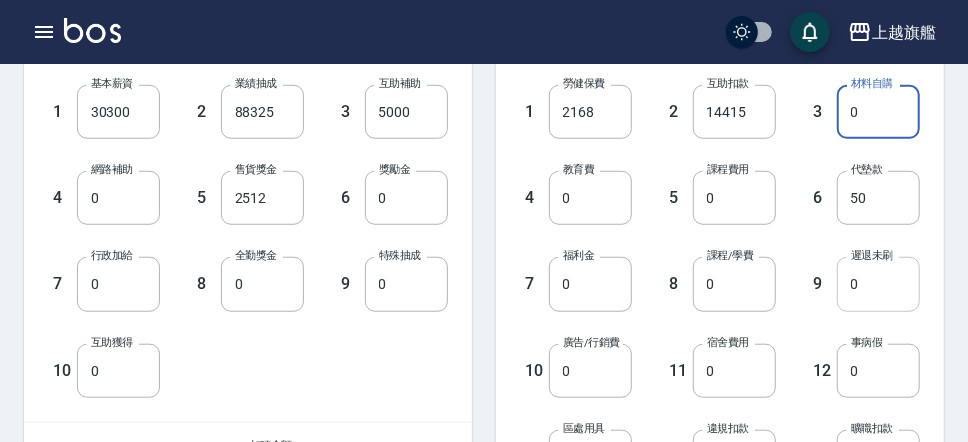 click on "0" at bounding box center (878, 284) 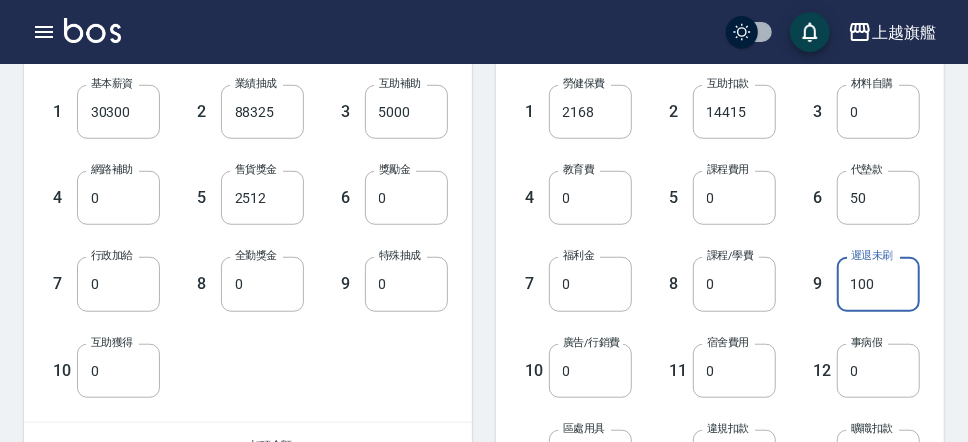 type on "100" 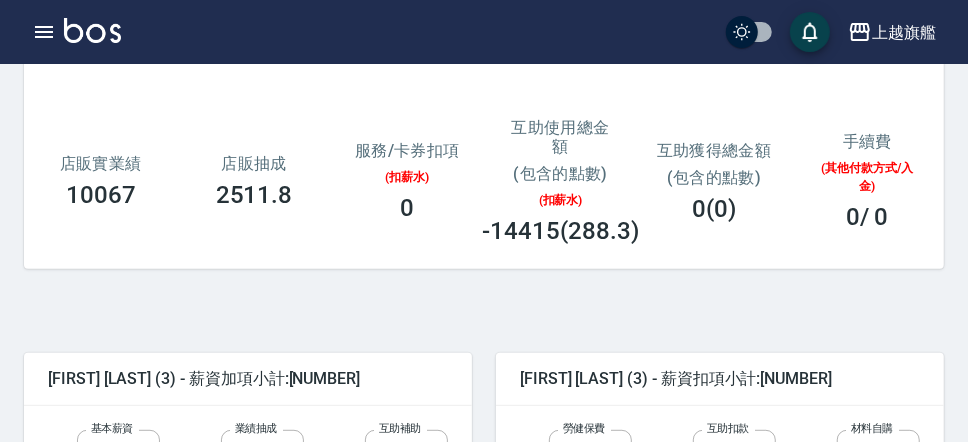 scroll, scrollTop: 575, scrollLeft: 0, axis: vertical 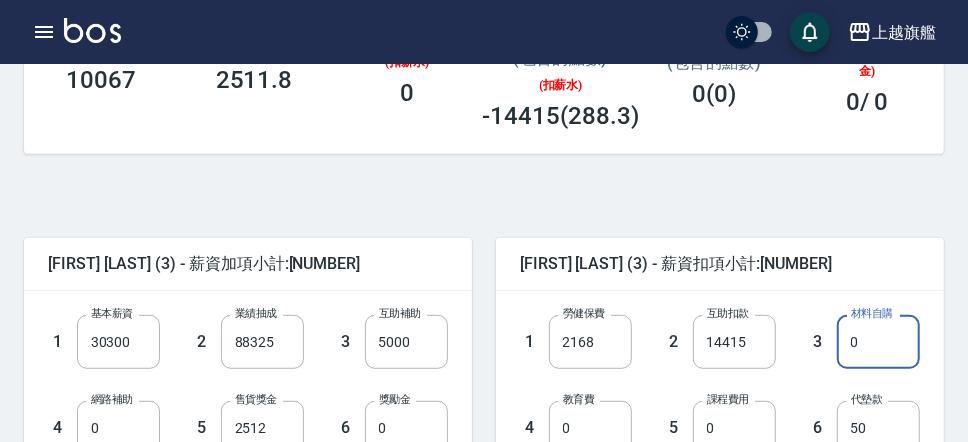click on "0" at bounding box center (878, 342) 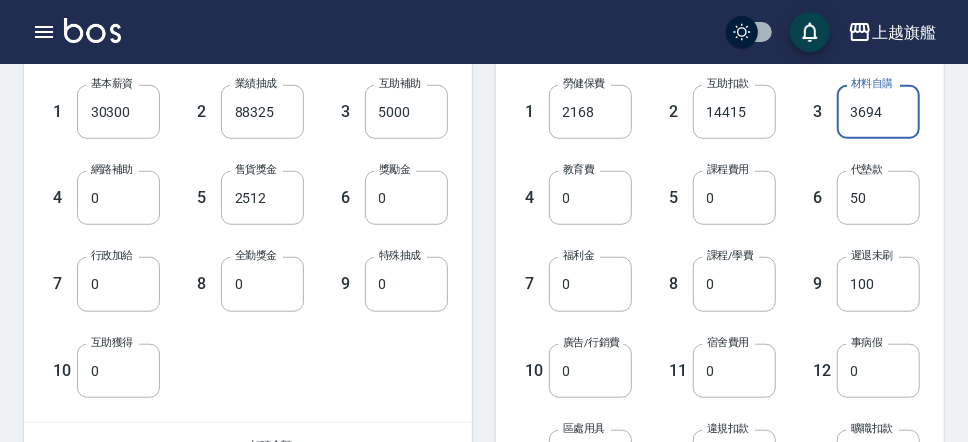 scroll, scrollTop: 1048, scrollLeft: 0, axis: vertical 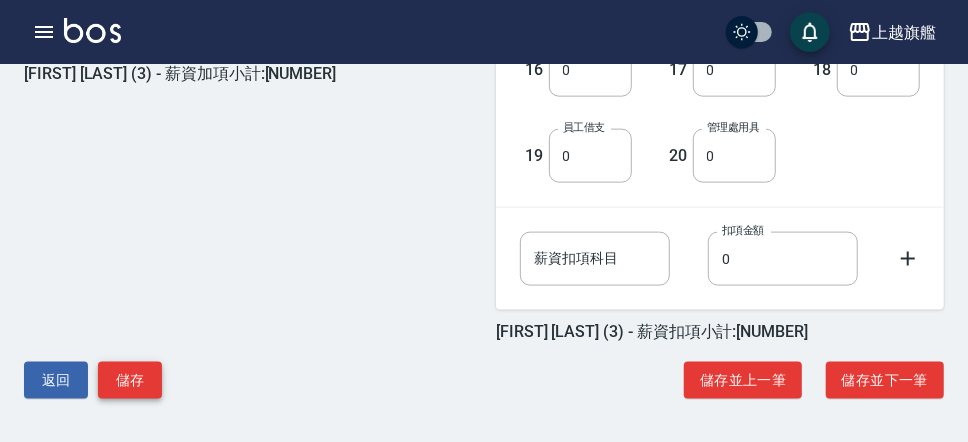 type on "3694" 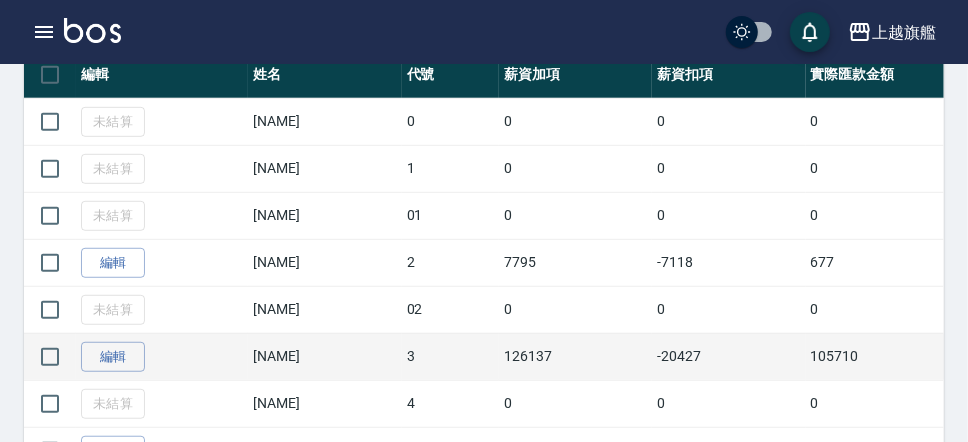scroll, scrollTop: 575, scrollLeft: 0, axis: vertical 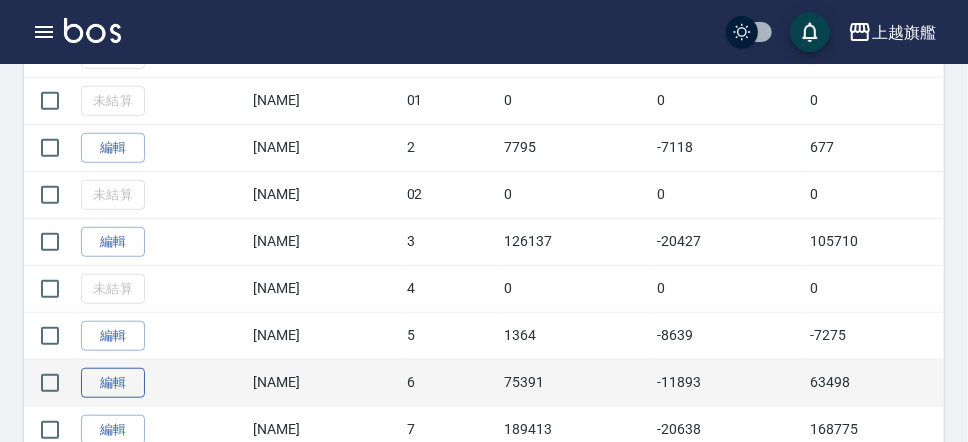click on "編輯" at bounding box center [113, 383] 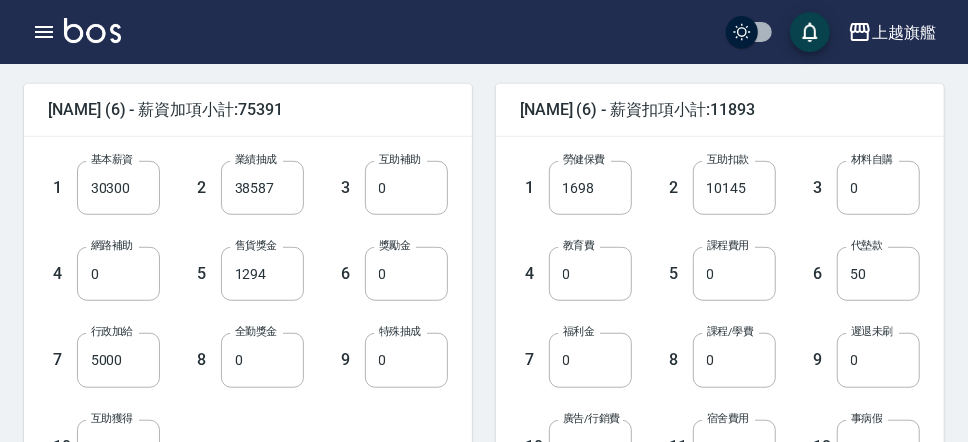 scroll, scrollTop: 575, scrollLeft: 0, axis: vertical 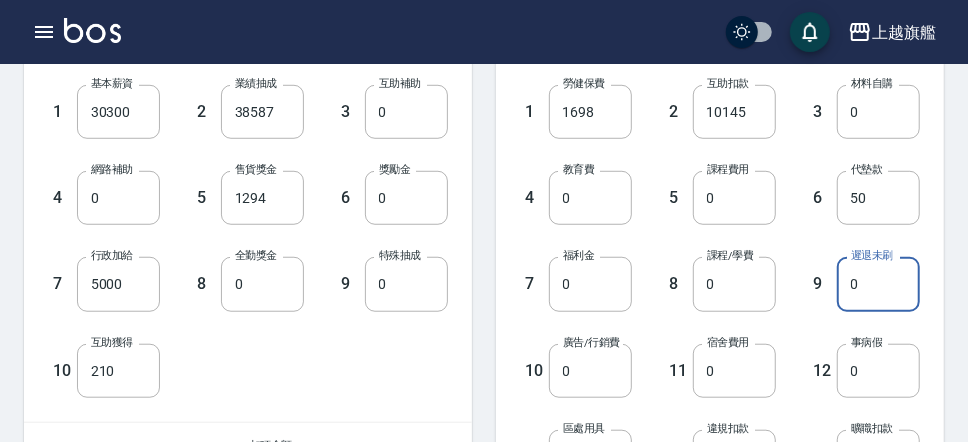 click on "0" at bounding box center (878, 284) 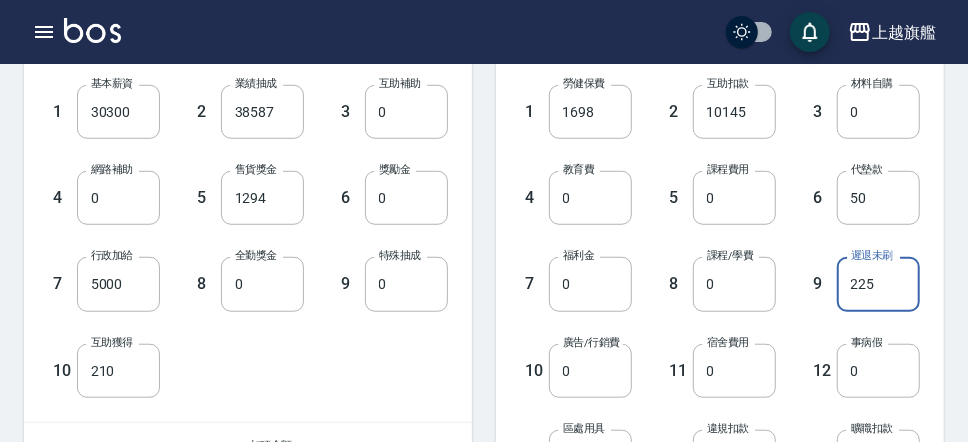 type on "225" 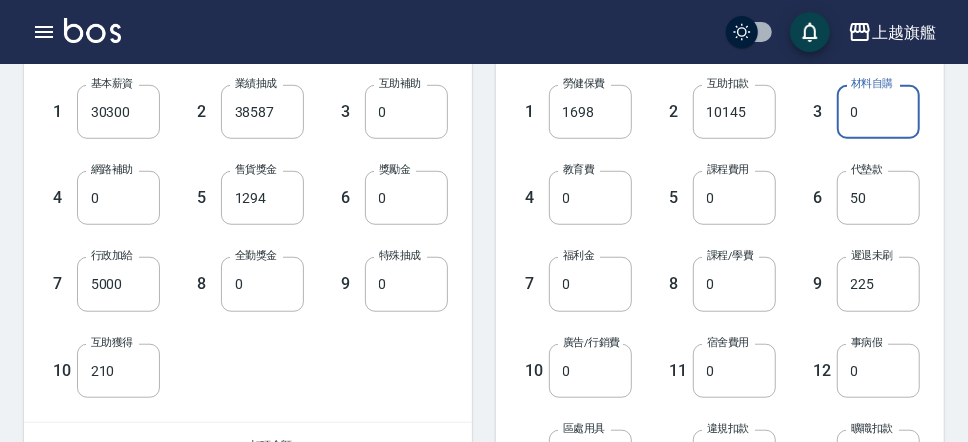 click on "0" at bounding box center (878, 112) 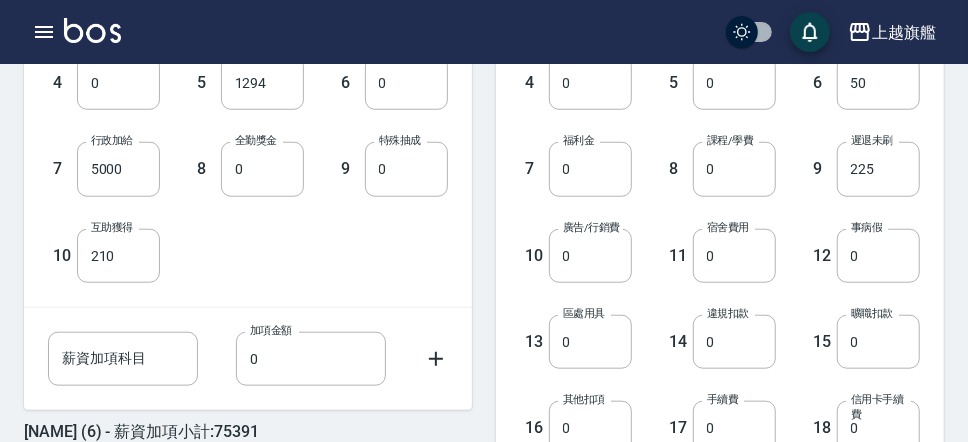scroll, scrollTop: 1048, scrollLeft: 0, axis: vertical 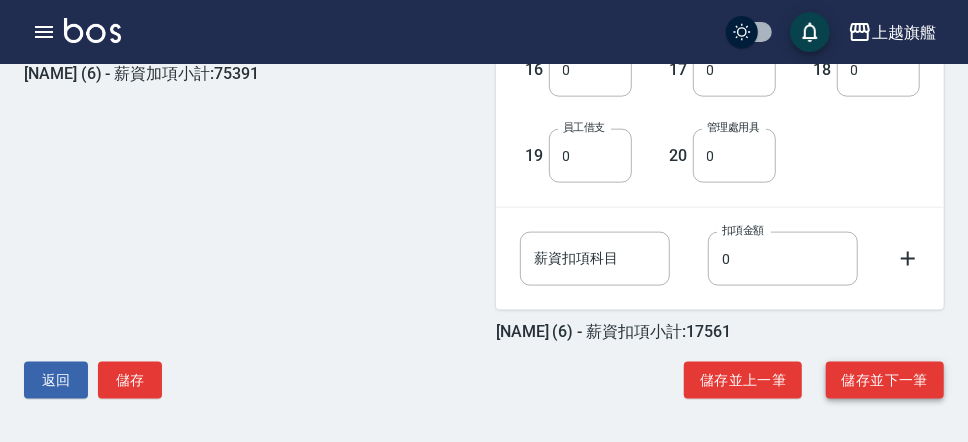 type on "5443" 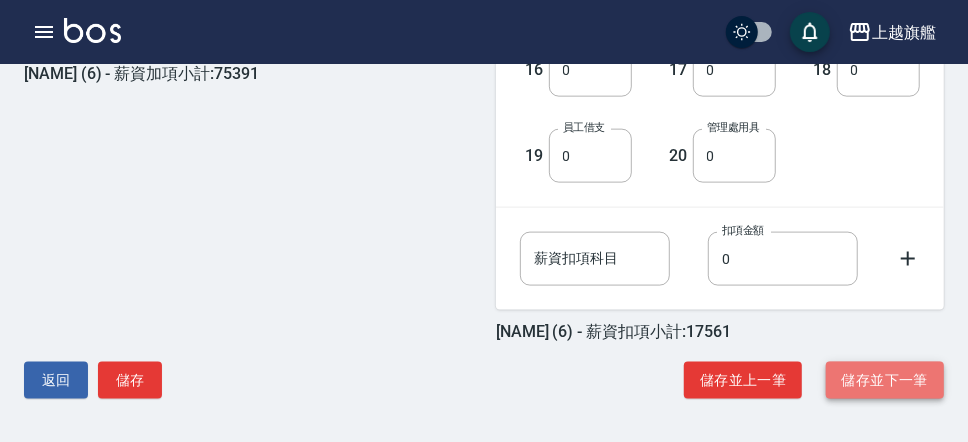 click on "儲存並下一筆" at bounding box center (885, 380) 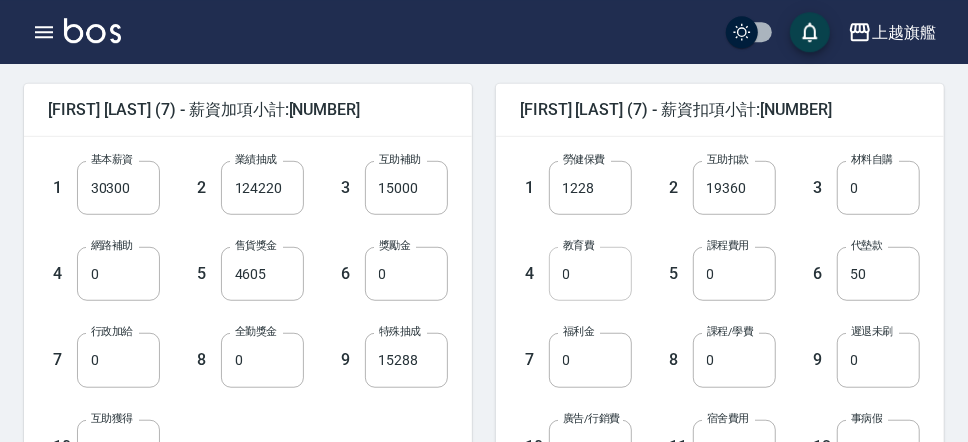 scroll, scrollTop: 575, scrollLeft: 0, axis: vertical 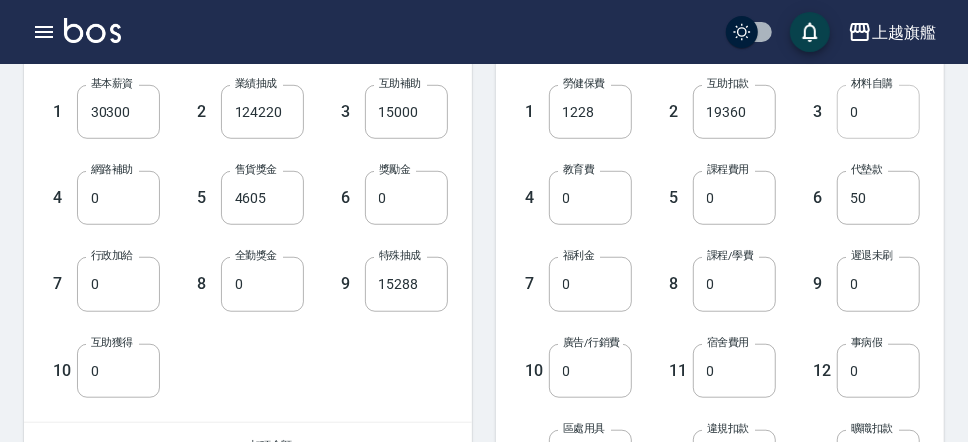 click on "0" at bounding box center (878, 112) 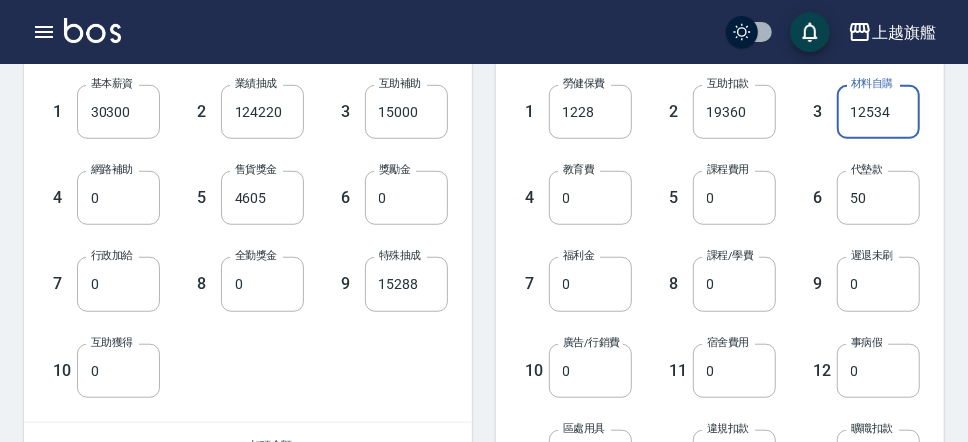 type on "12534" 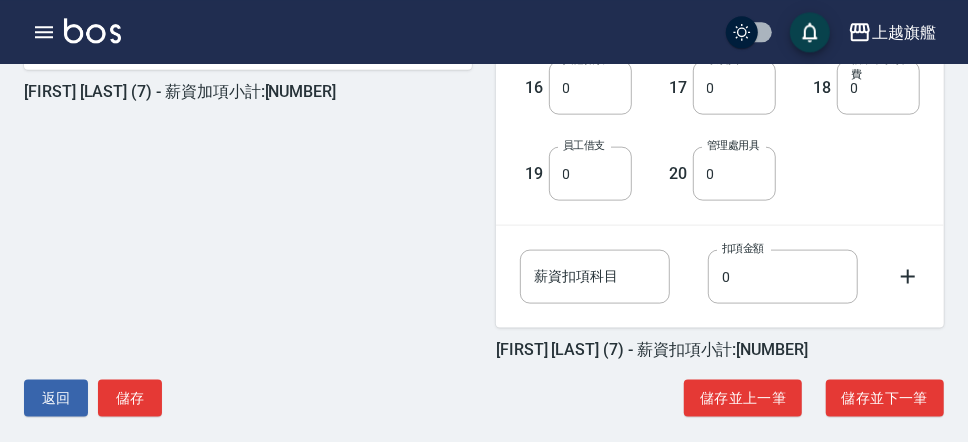 scroll, scrollTop: 1048, scrollLeft: 0, axis: vertical 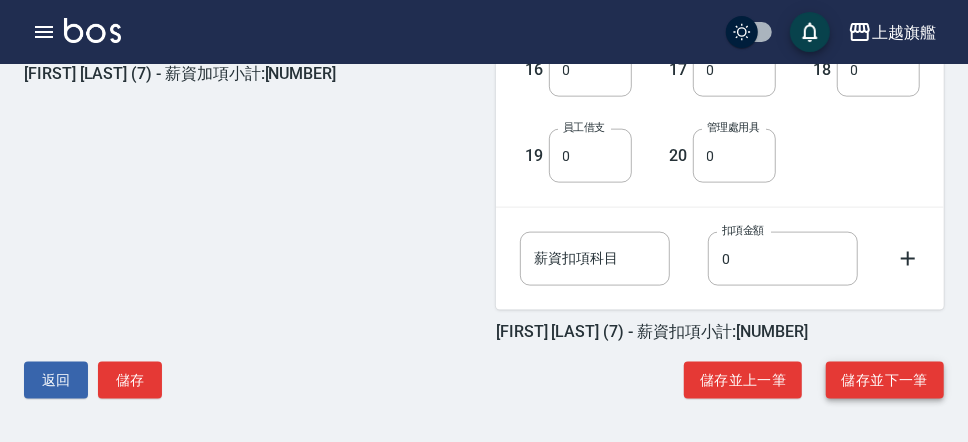 click on "儲存並下一筆" at bounding box center (885, 380) 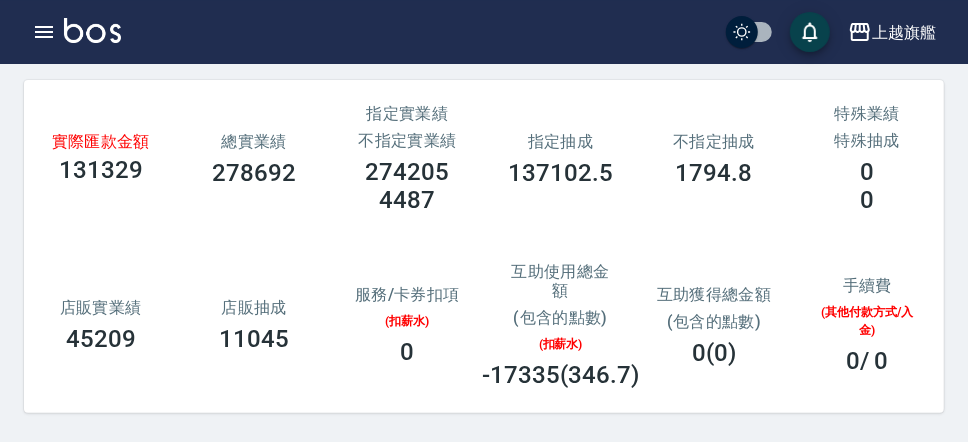 scroll, scrollTop: 0, scrollLeft: 0, axis: both 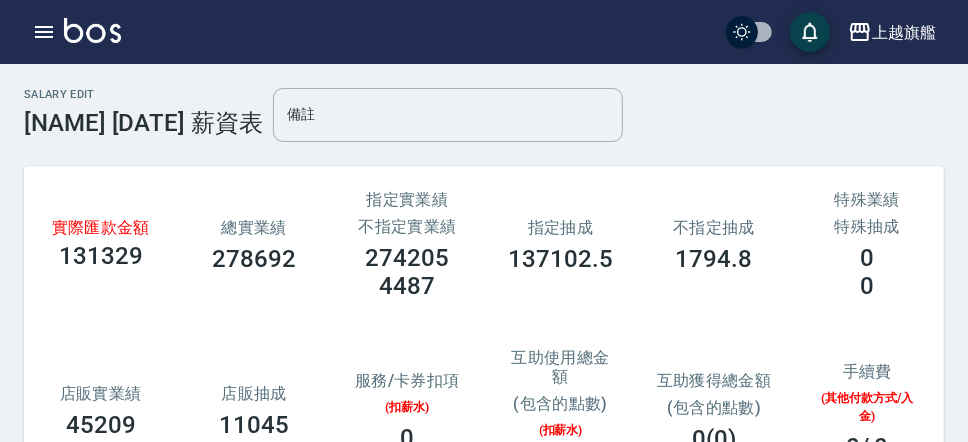 click on "實際匯款金額 131329 總實業績 278692 指定實業績 不指定實業績 274205 4487 指定抽成 137102.5 不指定抽成 1794.8 特殊業績 特殊抽成   0 0 店販實業績 45209 店販抽成 11045 服務/卡券扣項 (扣薪水) 0 互助使用總金額 (包含的點數) (扣薪水) -17335(346.7) 互助獲得總金額 (包含的點數) 0(0) 手續費 (其他付款方式/入金) 0 /   0" at bounding box center (476, 324) 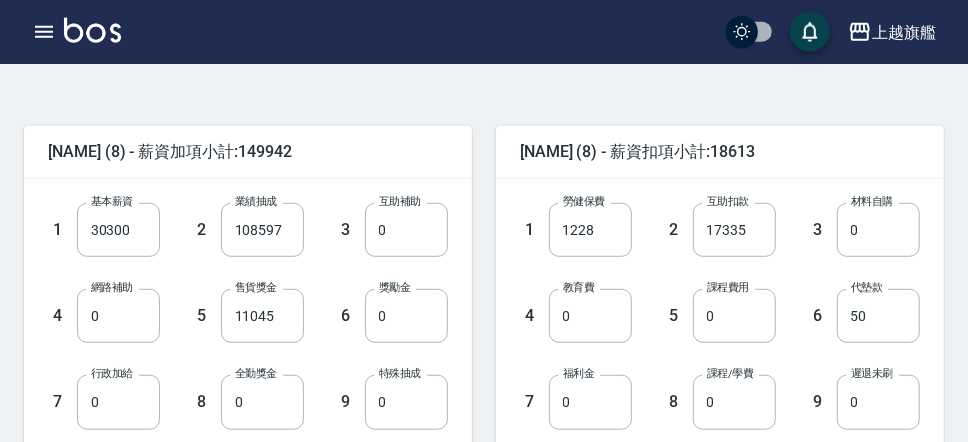 scroll, scrollTop: 460, scrollLeft: 0, axis: vertical 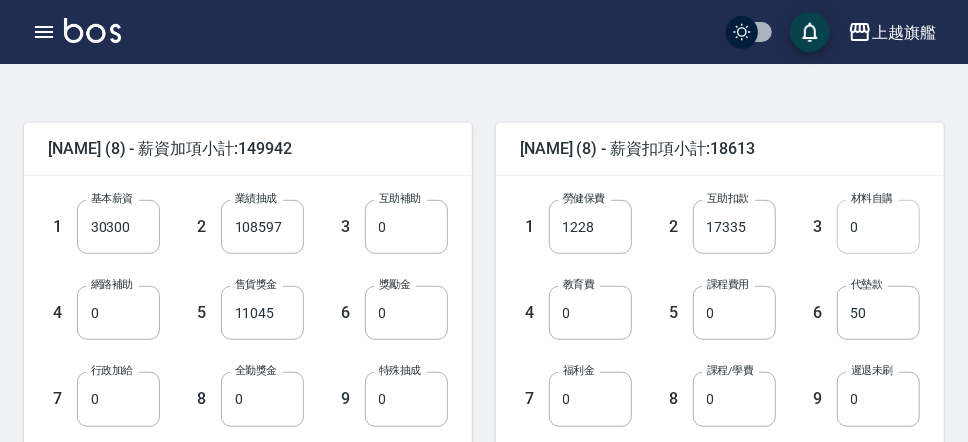 click on "0" at bounding box center [878, 227] 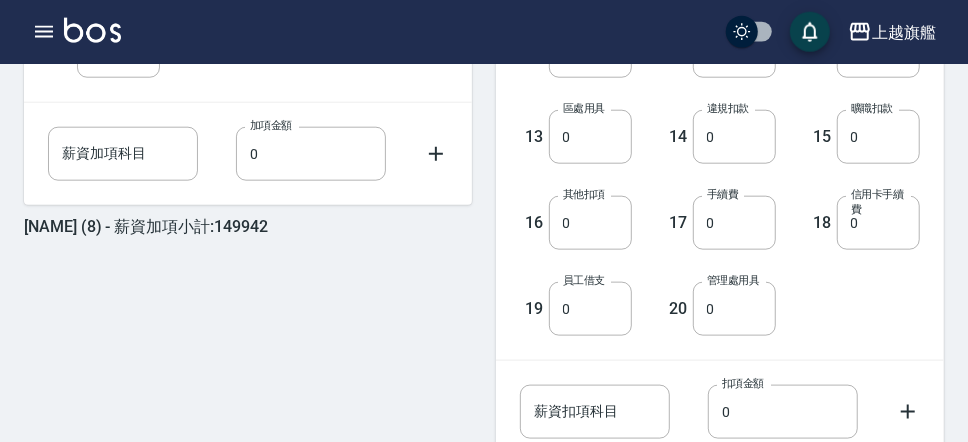 scroll, scrollTop: 1048, scrollLeft: 0, axis: vertical 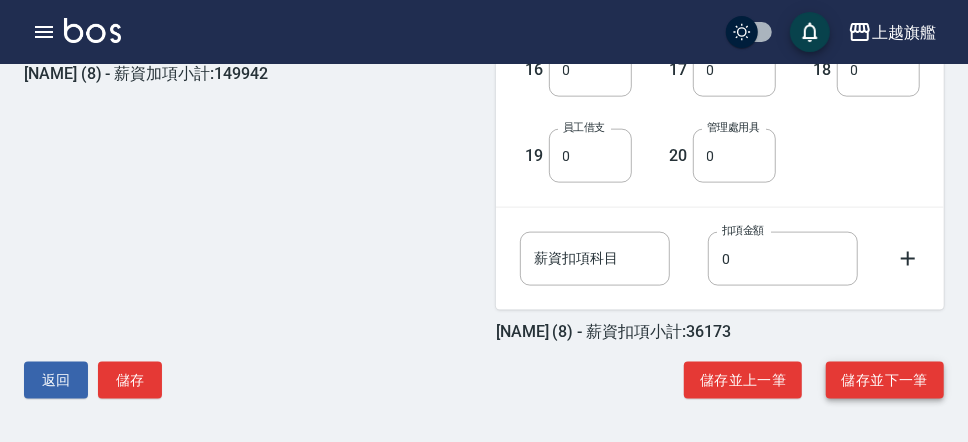 type on "17560" 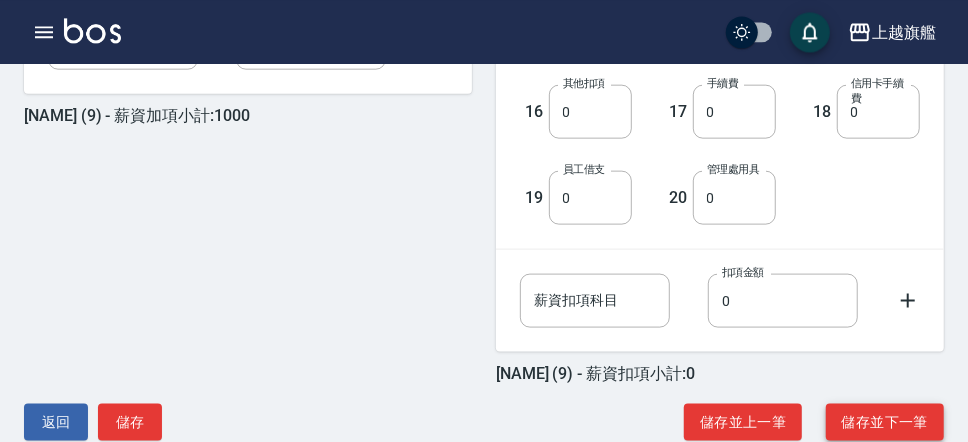 scroll, scrollTop: 1048, scrollLeft: 0, axis: vertical 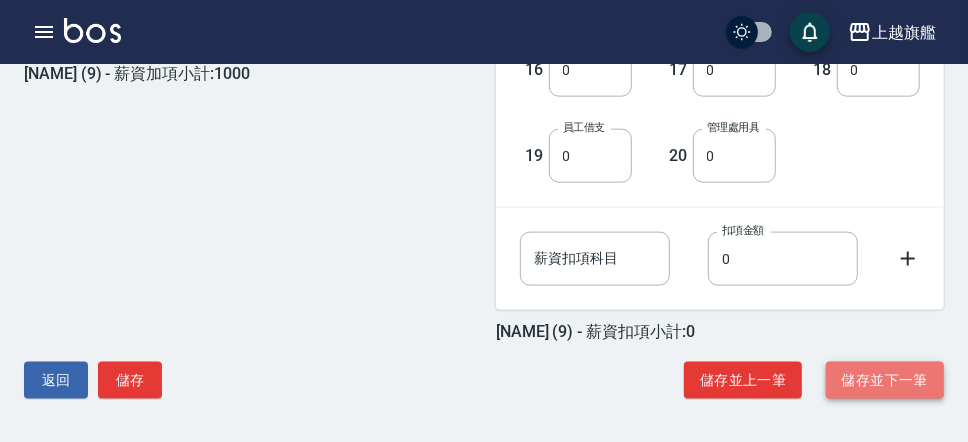 click on "儲存並下一筆" at bounding box center (885, 380) 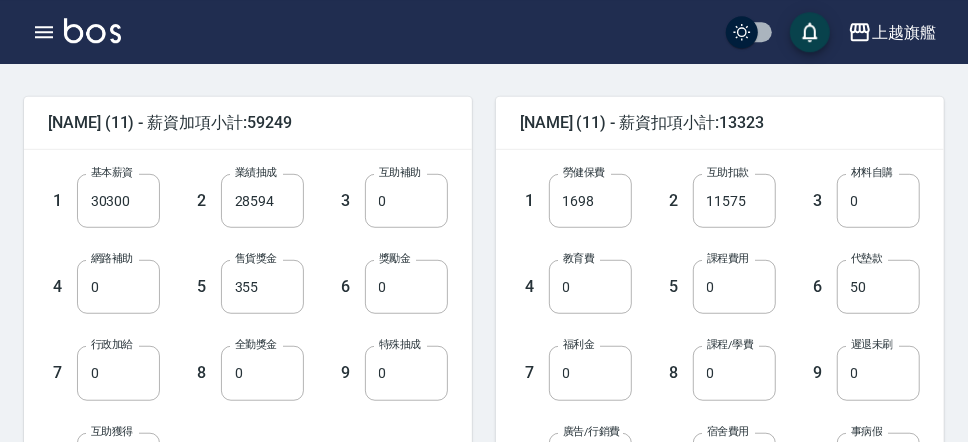 scroll, scrollTop: 575, scrollLeft: 0, axis: vertical 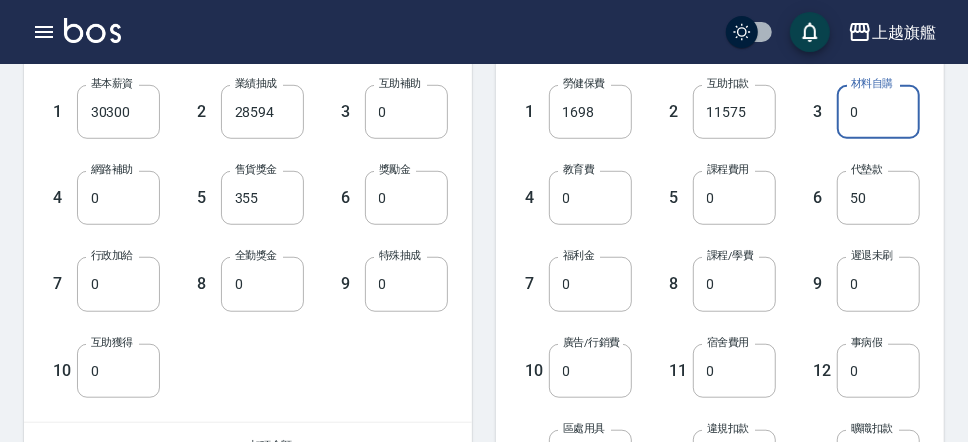 click on "0" at bounding box center (878, 112) 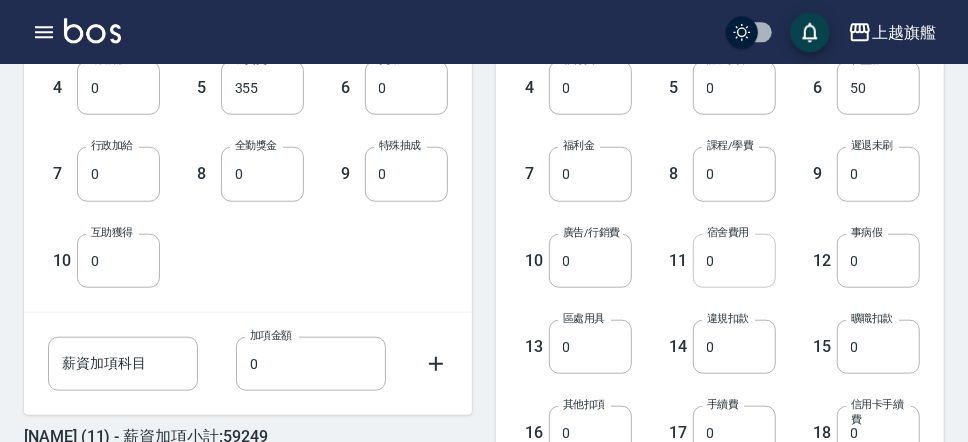 scroll, scrollTop: 690, scrollLeft: 0, axis: vertical 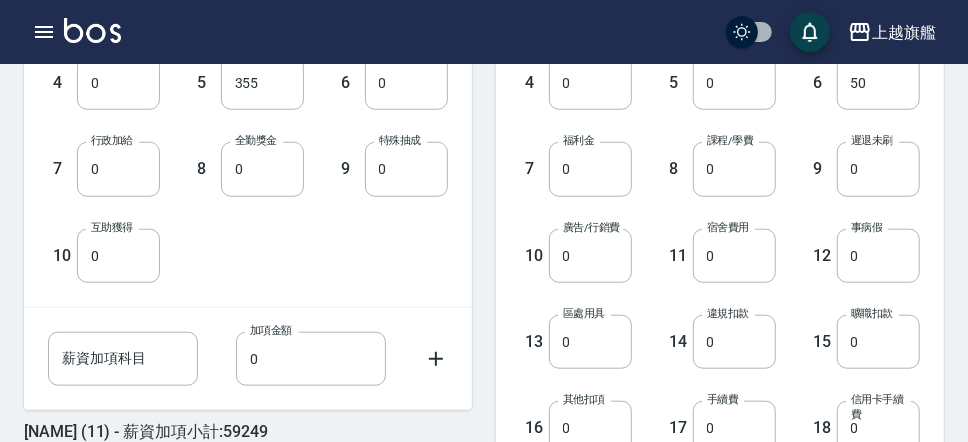type on "15196" 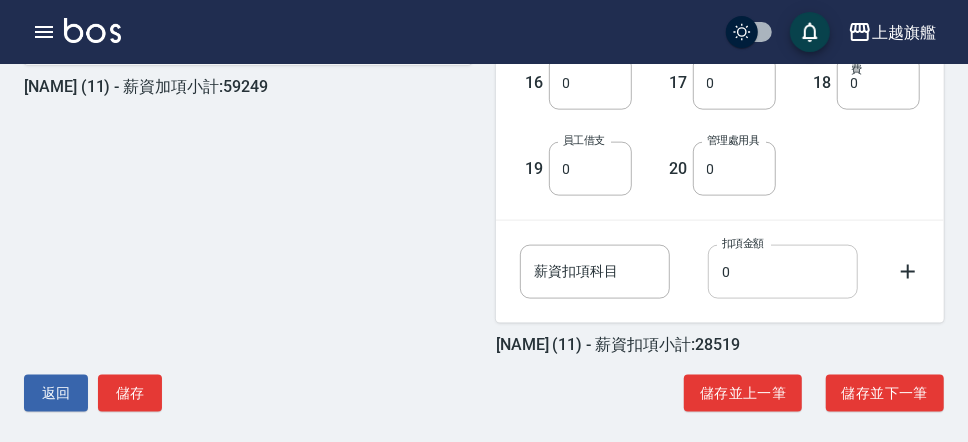 scroll, scrollTop: 1048, scrollLeft: 0, axis: vertical 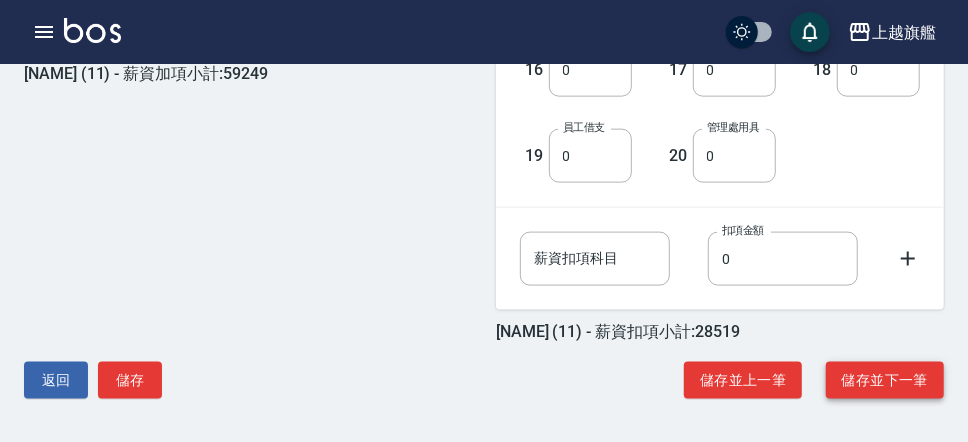 click on "儲存並下一筆" at bounding box center [885, 380] 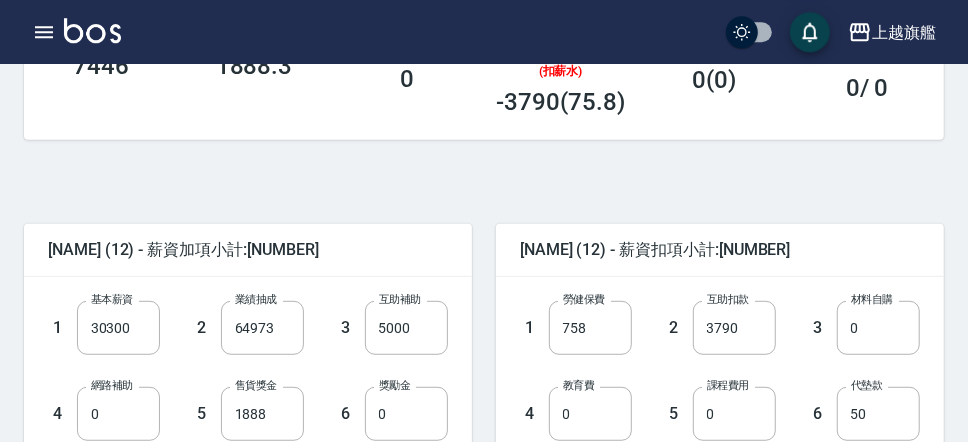 scroll, scrollTop: 345, scrollLeft: 0, axis: vertical 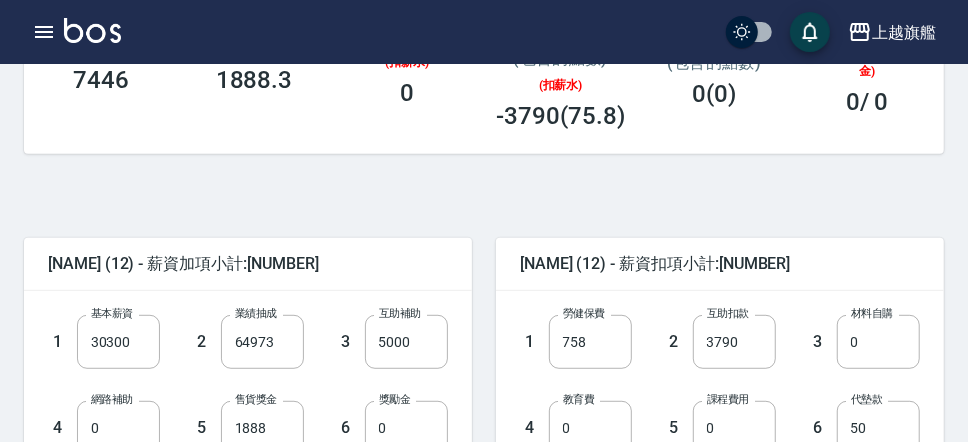 click on "3 材料自購 0 材料自購" at bounding box center (848, 326) 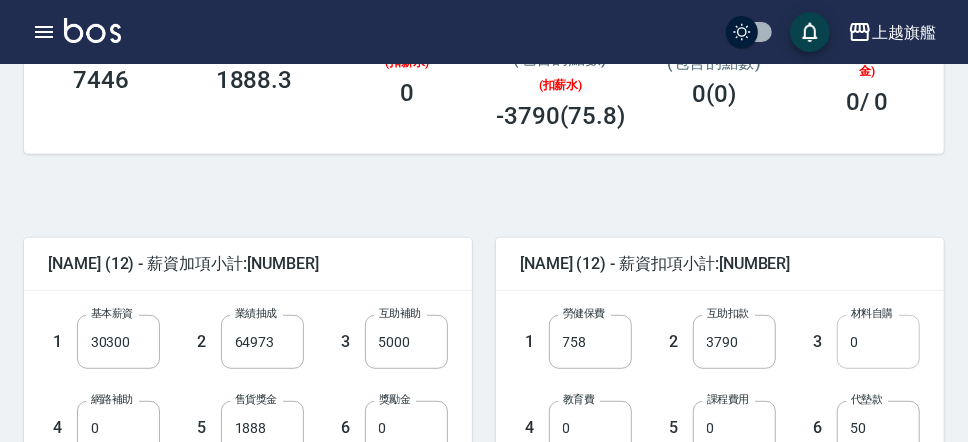 click on "0" at bounding box center [878, 342] 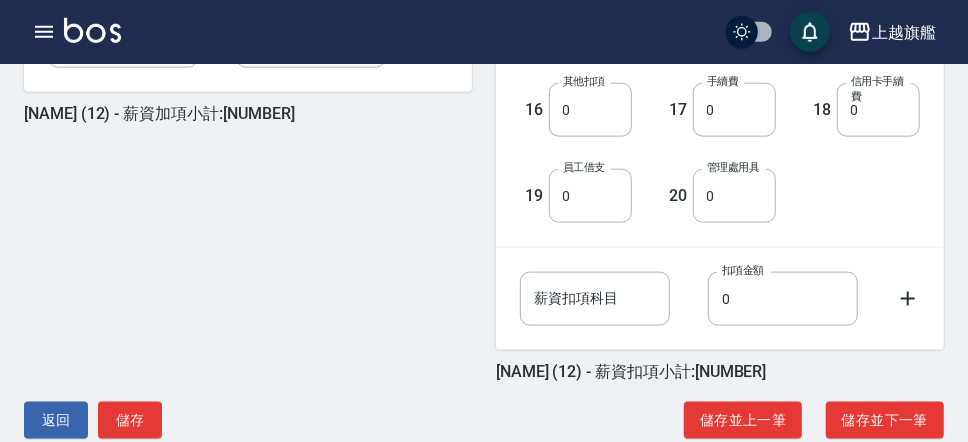 scroll, scrollTop: 1048, scrollLeft: 0, axis: vertical 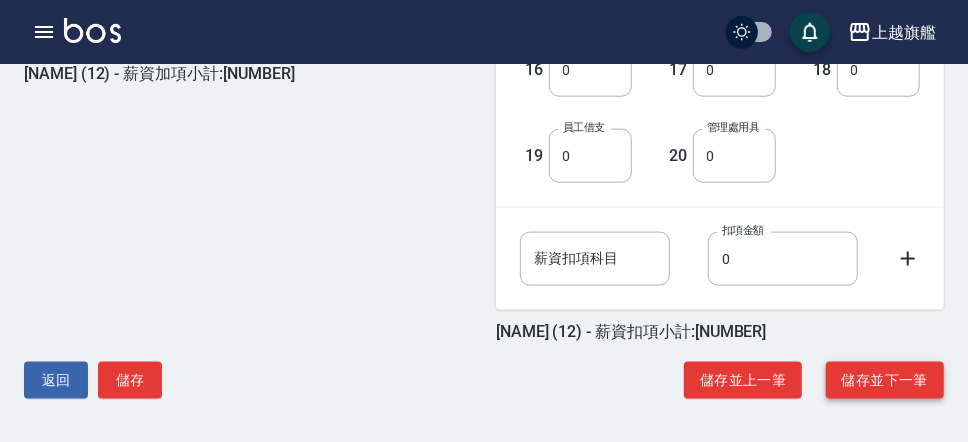 type on "12499" 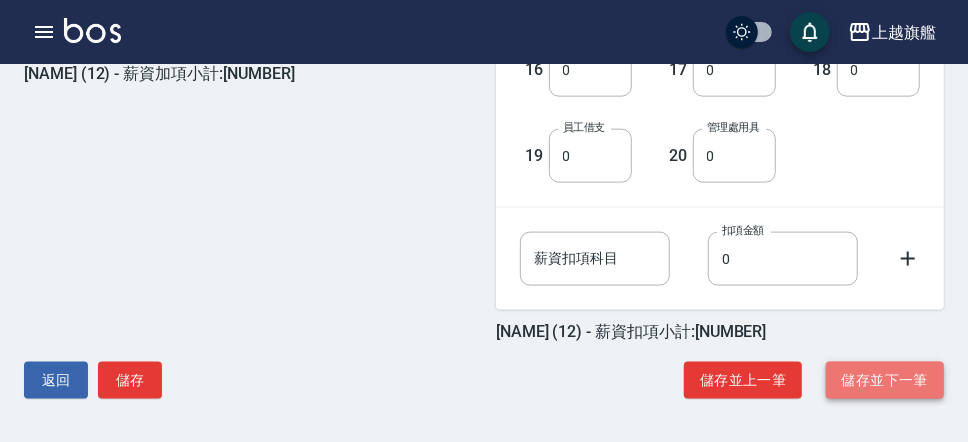 click on "儲存並下一筆" at bounding box center (885, 380) 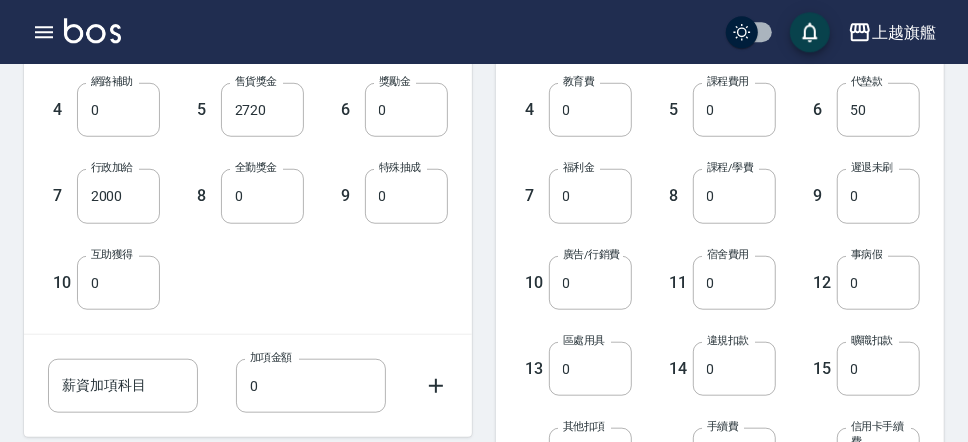 scroll, scrollTop: 690, scrollLeft: 0, axis: vertical 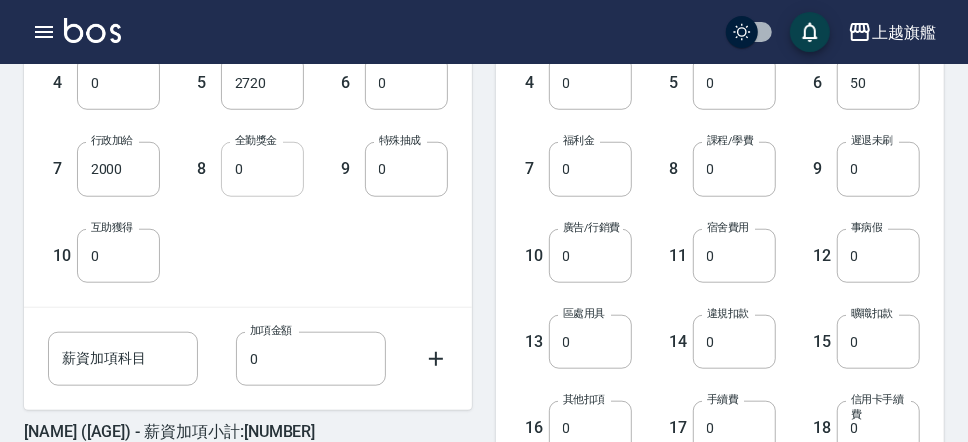 click on "0" at bounding box center (262, 169) 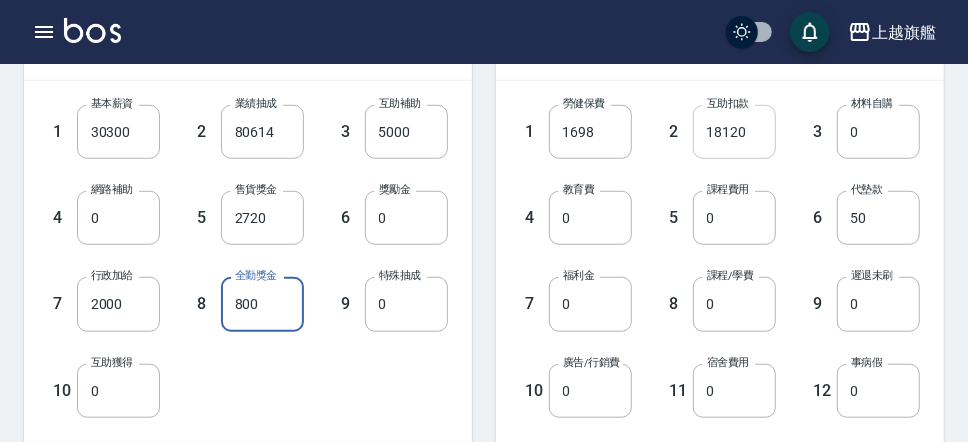scroll, scrollTop: 345, scrollLeft: 0, axis: vertical 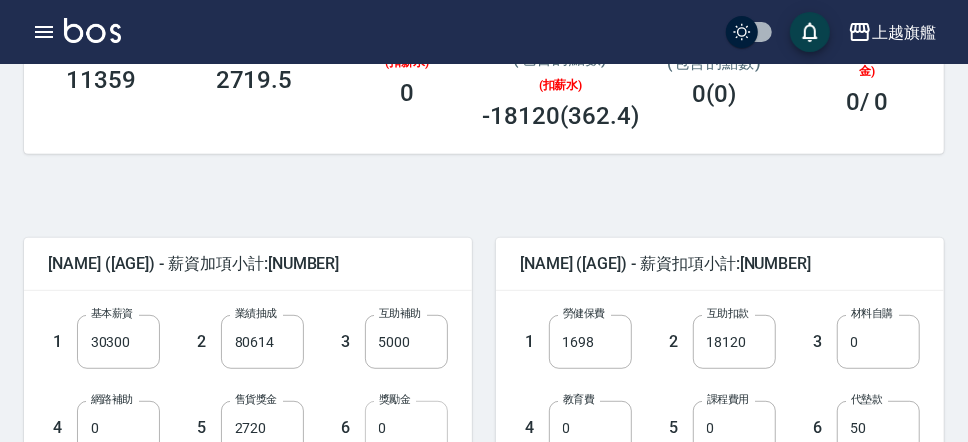 type on "800" 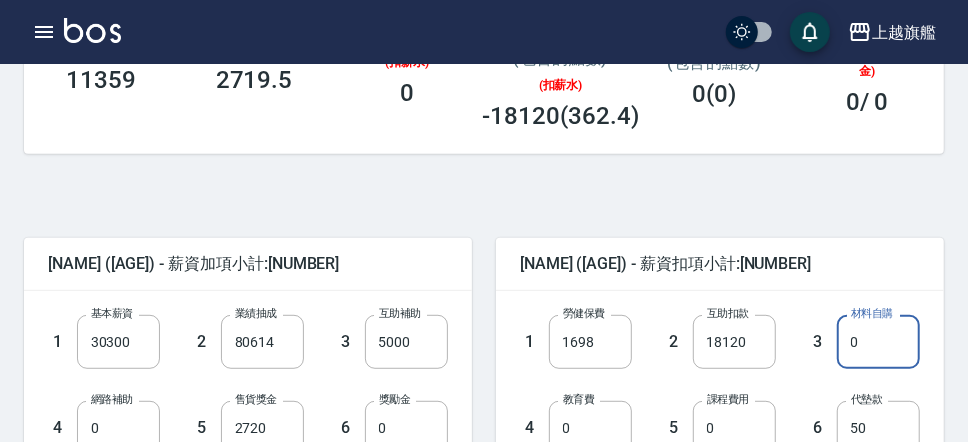 click on "0" at bounding box center (878, 342) 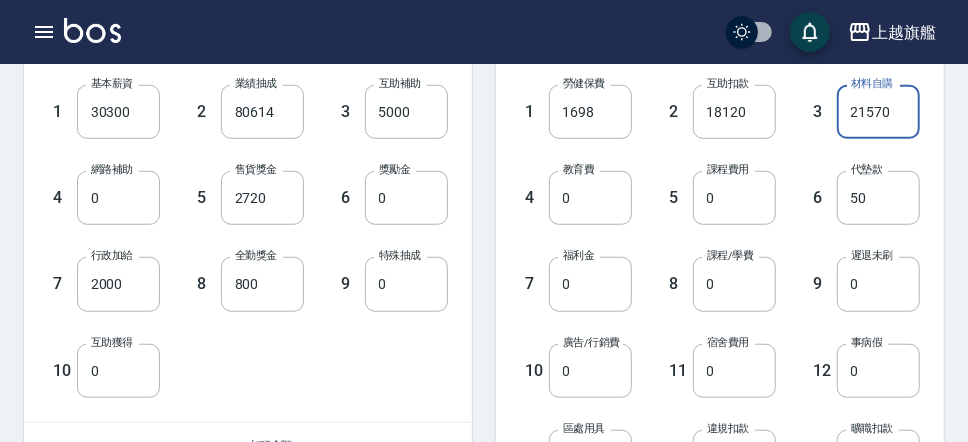 scroll, scrollTop: 1048, scrollLeft: 0, axis: vertical 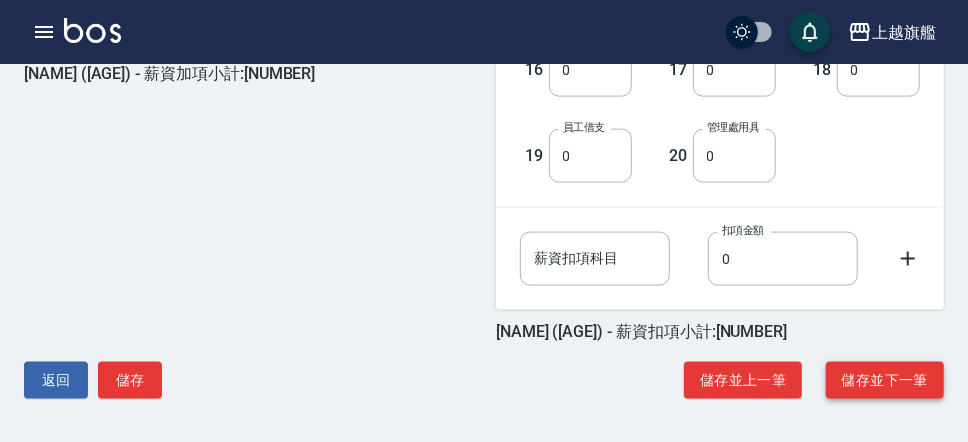 type on "21570" 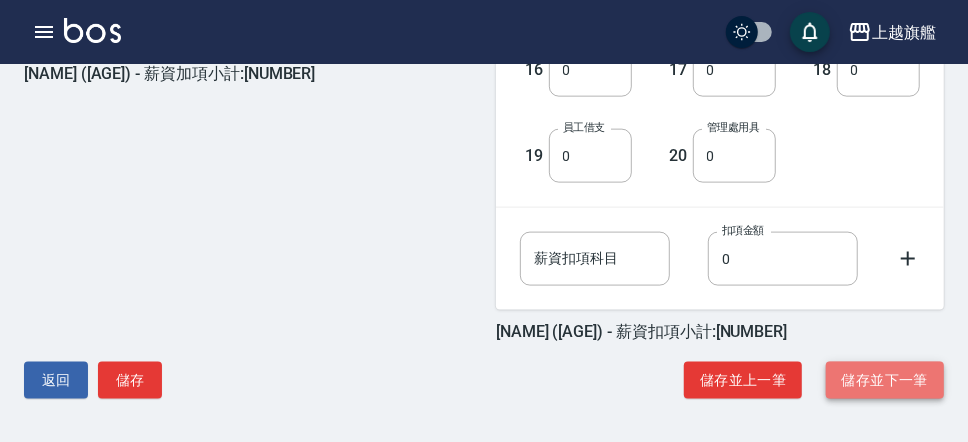 click on "儲存並下一筆" at bounding box center (885, 380) 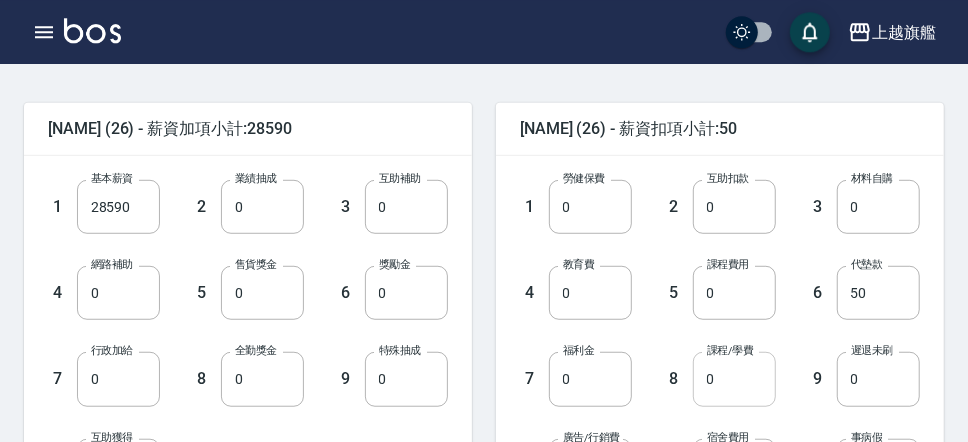 scroll, scrollTop: 575, scrollLeft: 0, axis: vertical 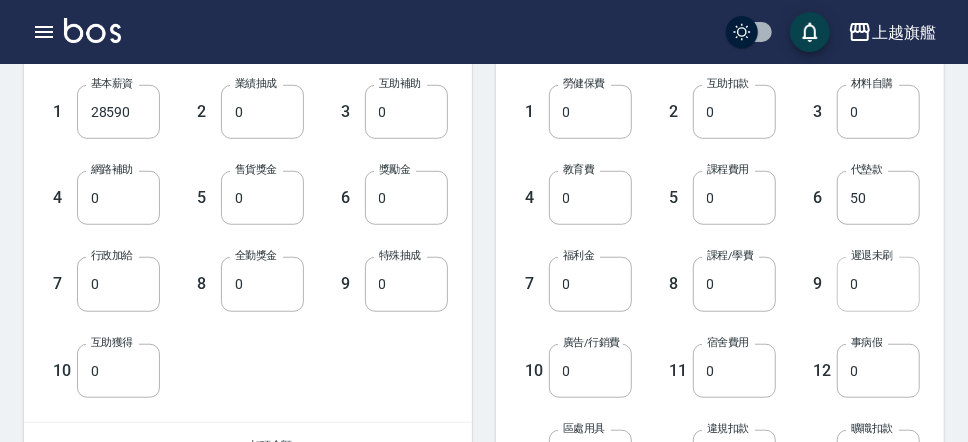 click on "0" at bounding box center [878, 284] 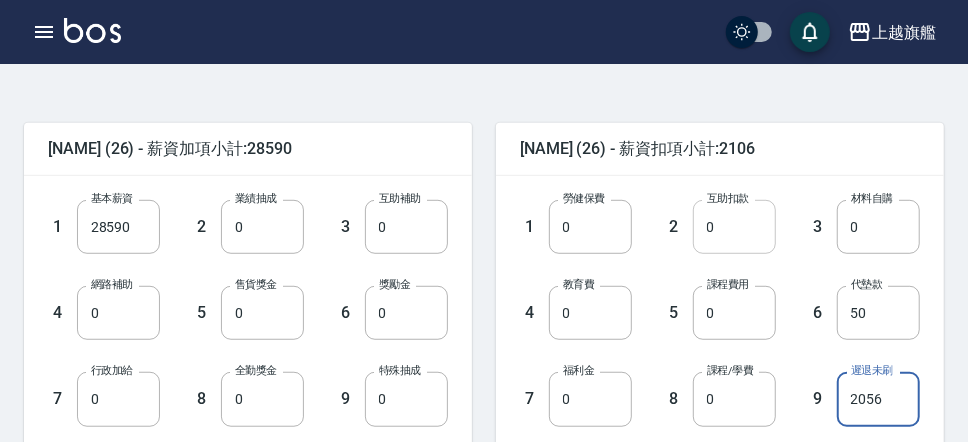 scroll, scrollTop: 1035, scrollLeft: 0, axis: vertical 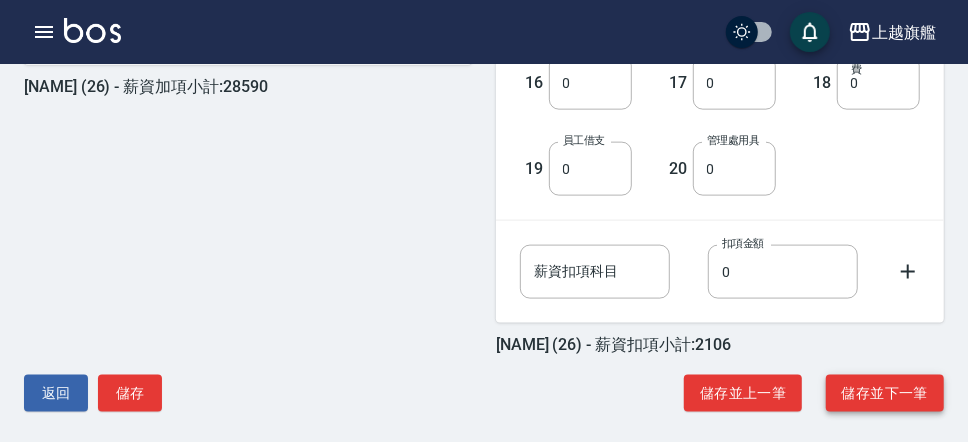 type on "2056" 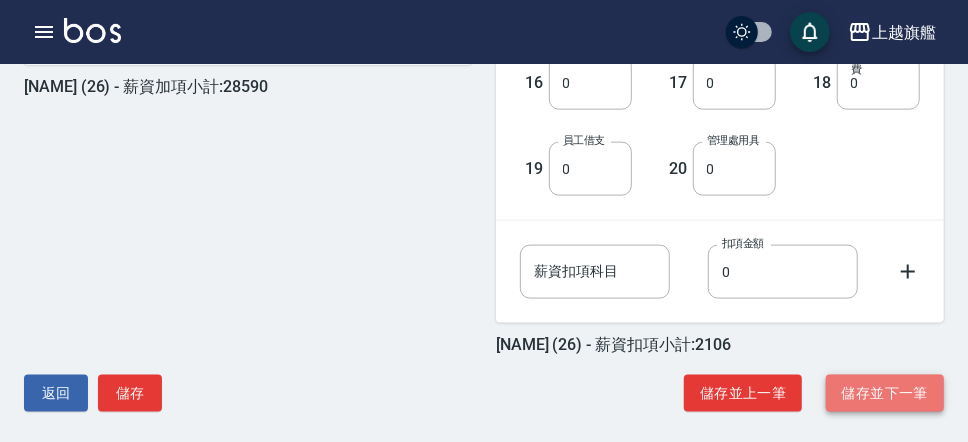 click on "儲存並下一筆" at bounding box center (885, 393) 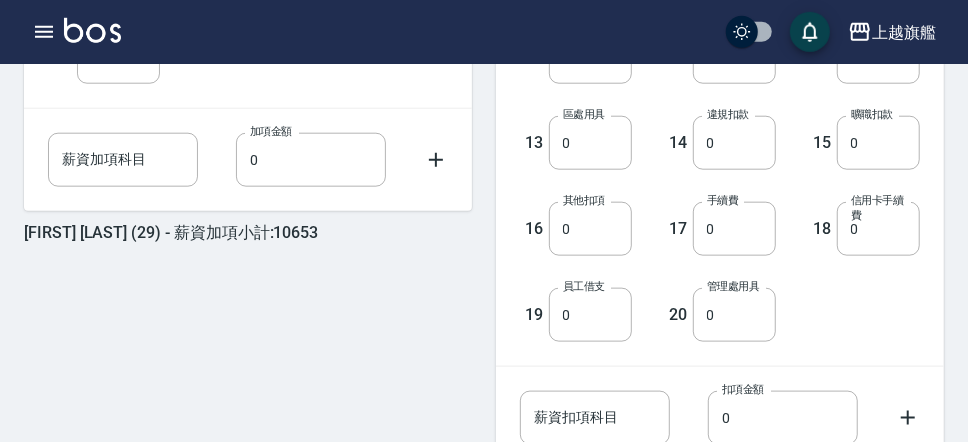 scroll, scrollTop: 1048, scrollLeft: 0, axis: vertical 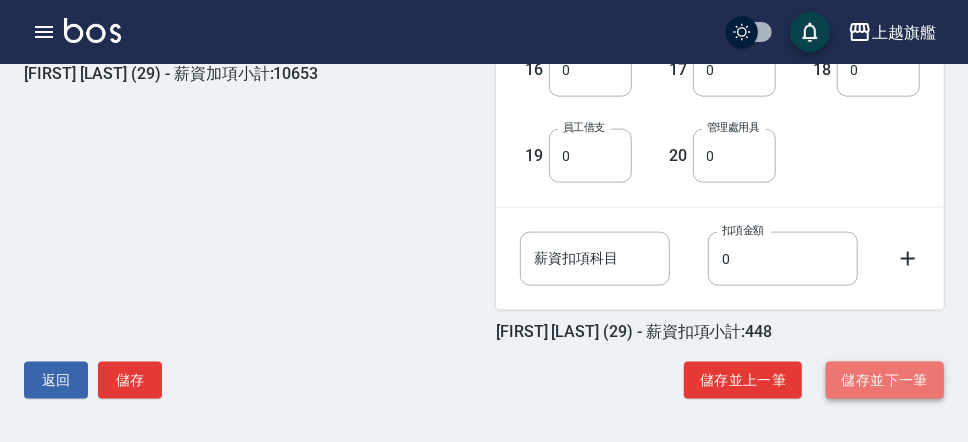 click on "儲存並下一筆" at bounding box center [885, 380] 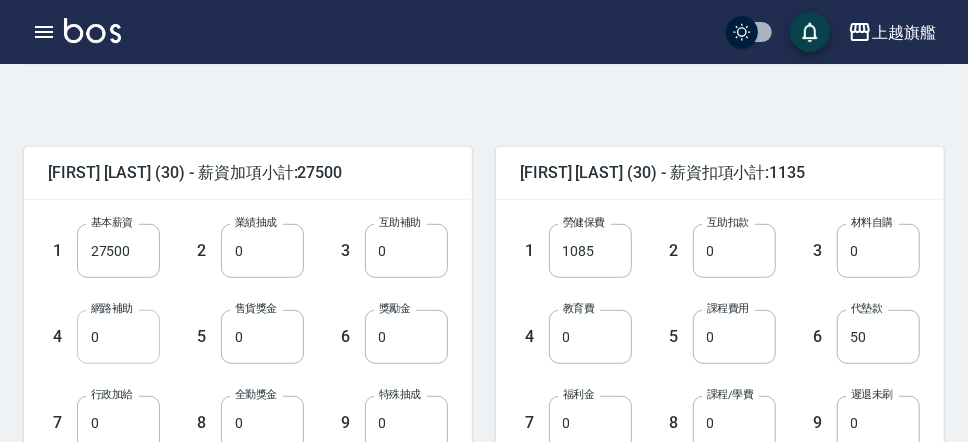 scroll, scrollTop: 460, scrollLeft: 0, axis: vertical 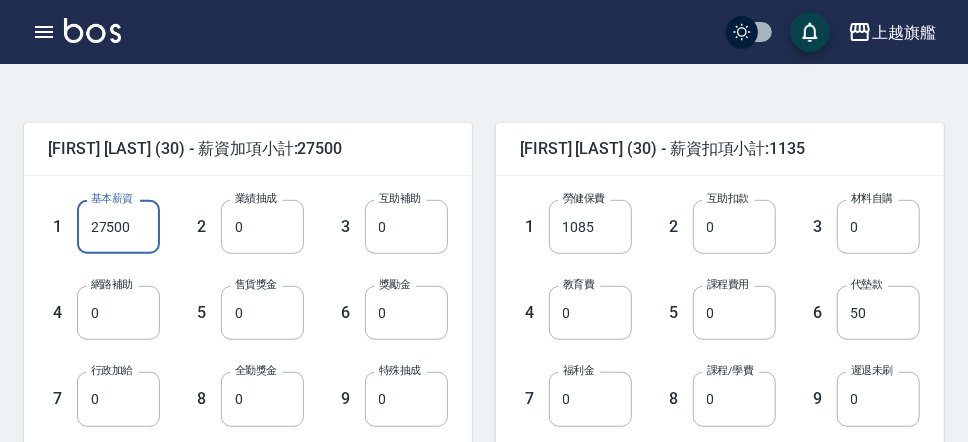 drag, startPoint x: 116, startPoint y: 227, endPoint x: 44, endPoint y: 227, distance: 72 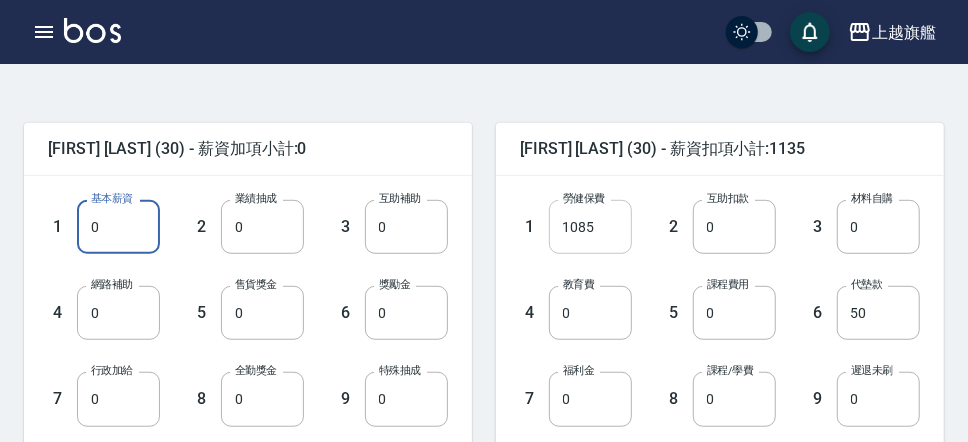 type on "0" 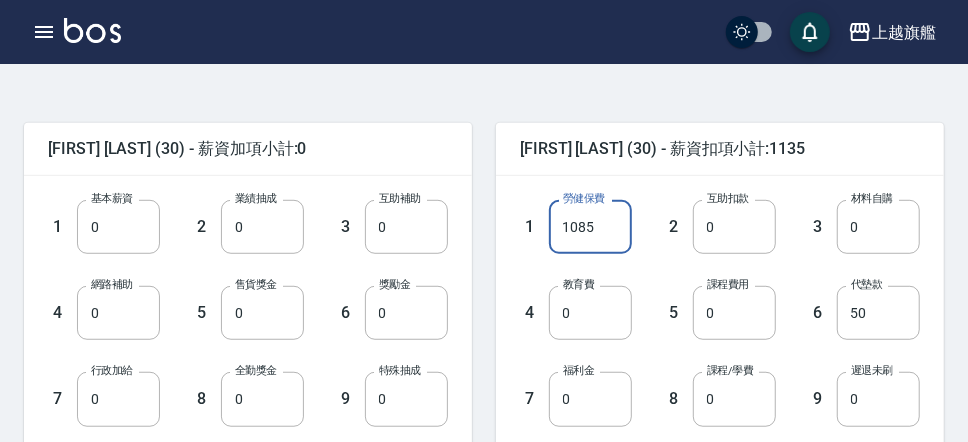 drag, startPoint x: 610, startPoint y: 227, endPoint x: 497, endPoint y: 225, distance: 113.0177 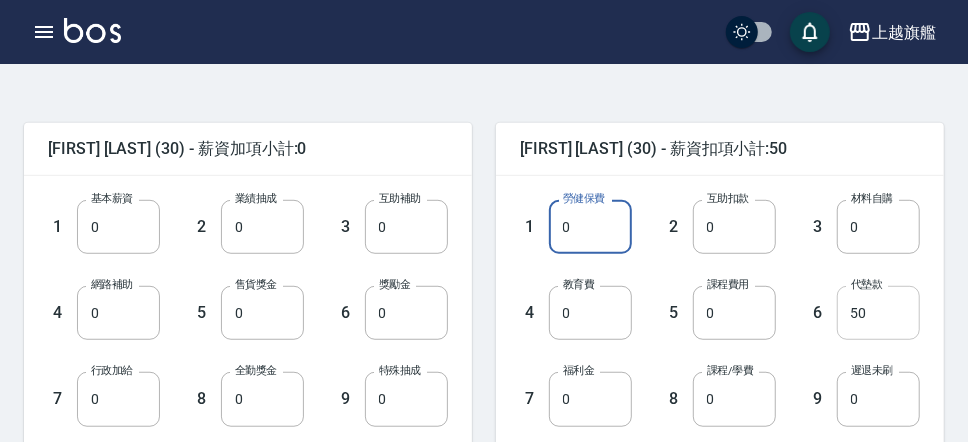 type on "0" 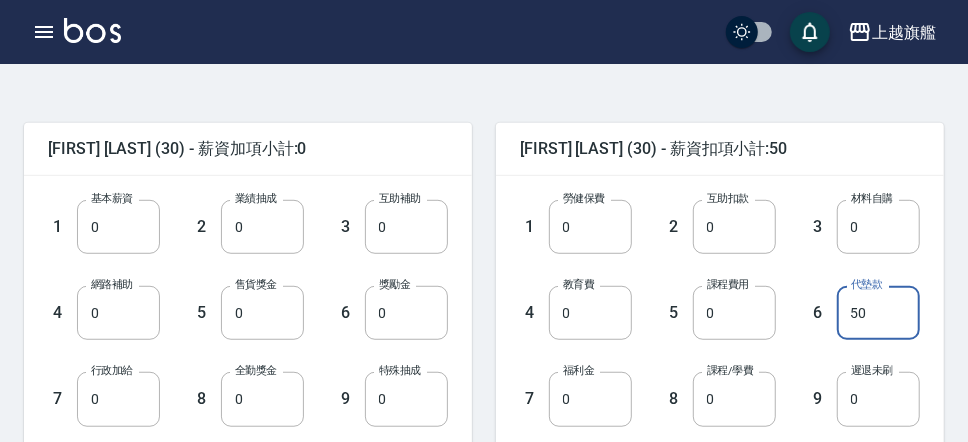 drag, startPoint x: 835, startPoint y: 307, endPoint x: 812, endPoint y: 306, distance: 23.021729 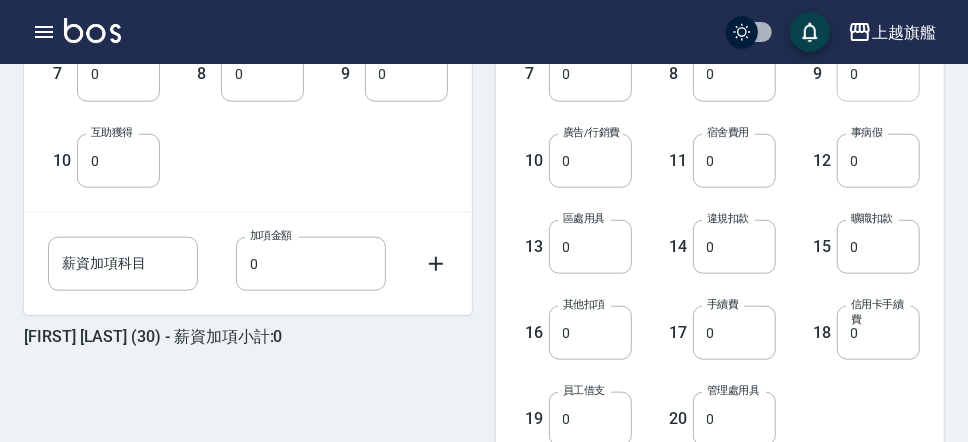 scroll, scrollTop: 690, scrollLeft: 0, axis: vertical 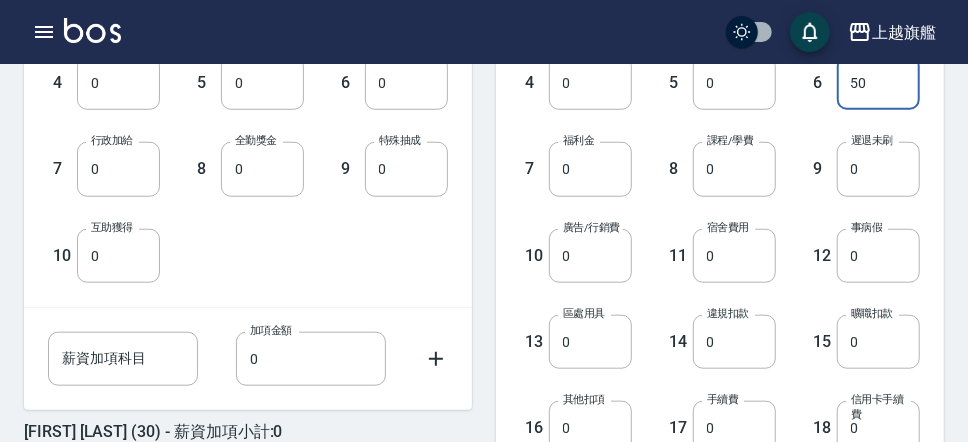 drag, startPoint x: 849, startPoint y: 81, endPoint x: 818, endPoint y: 81, distance: 31 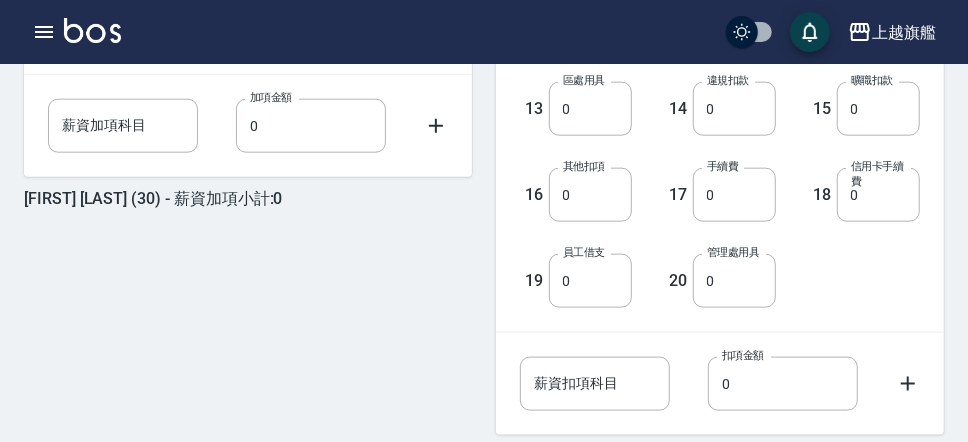 scroll, scrollTop: 1035, scrollLeft: 0, axis: vertical 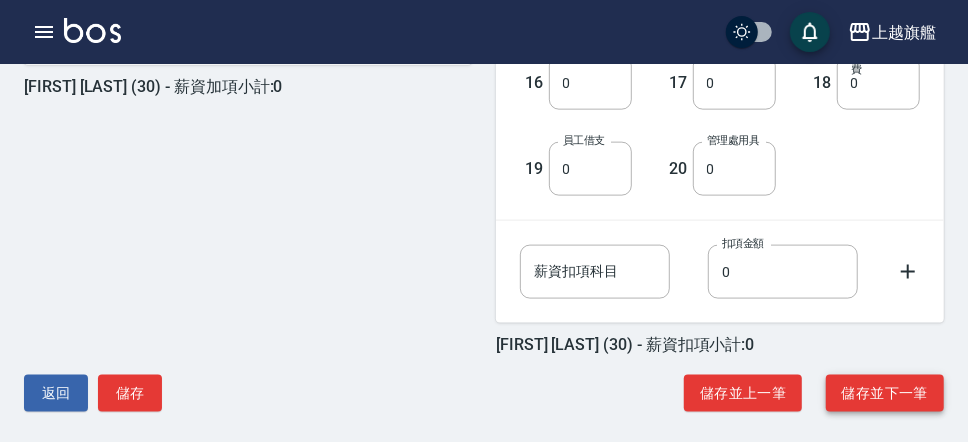 type on "0" 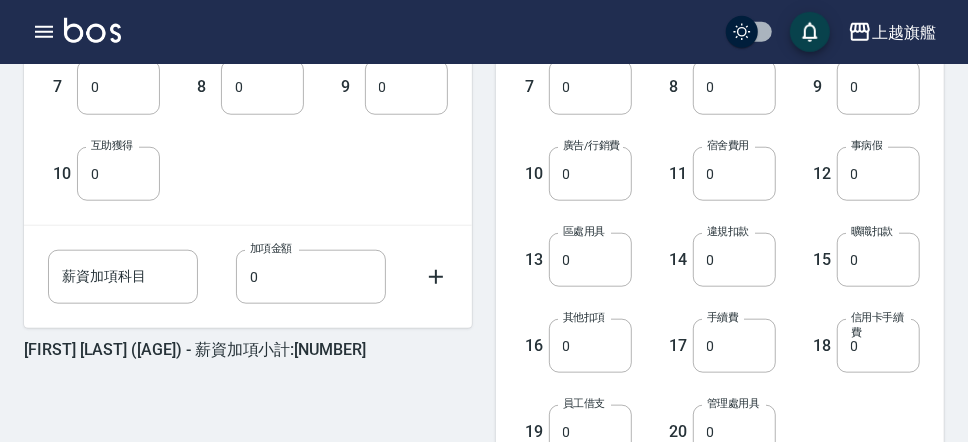 scroll, scrollTop: 1035, scrollLeft: 0, axis: vertical 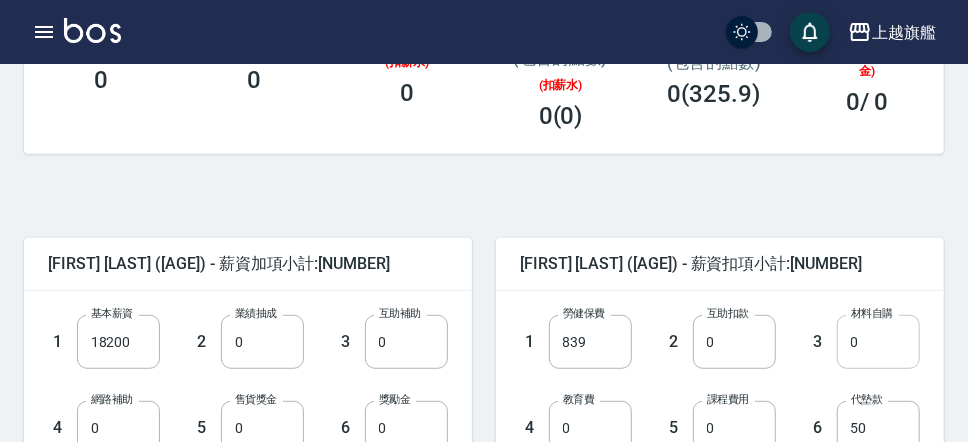 click on "0" at bounding box center (878, 342) 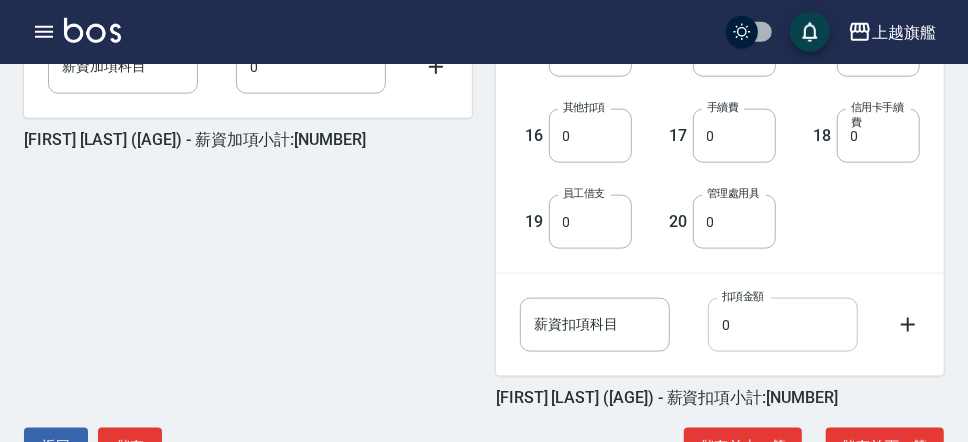scroll, scrollTop: 1048, scrollLeft: 0, axis: vertical 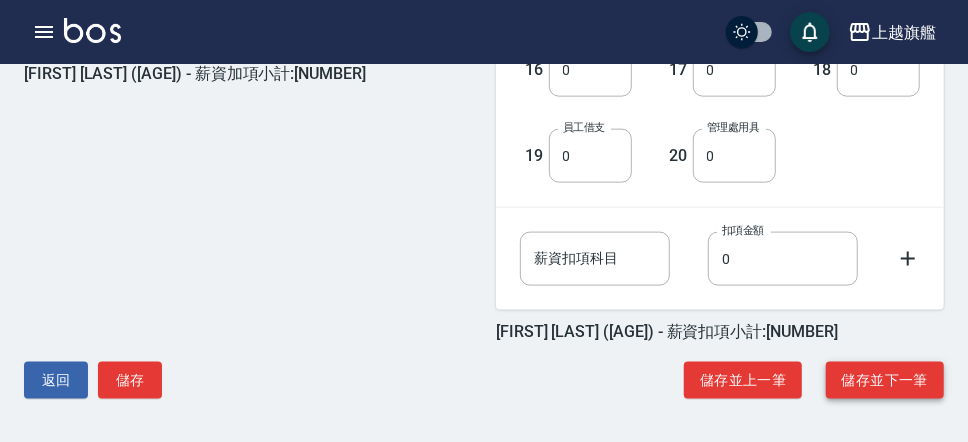 type on "9060" 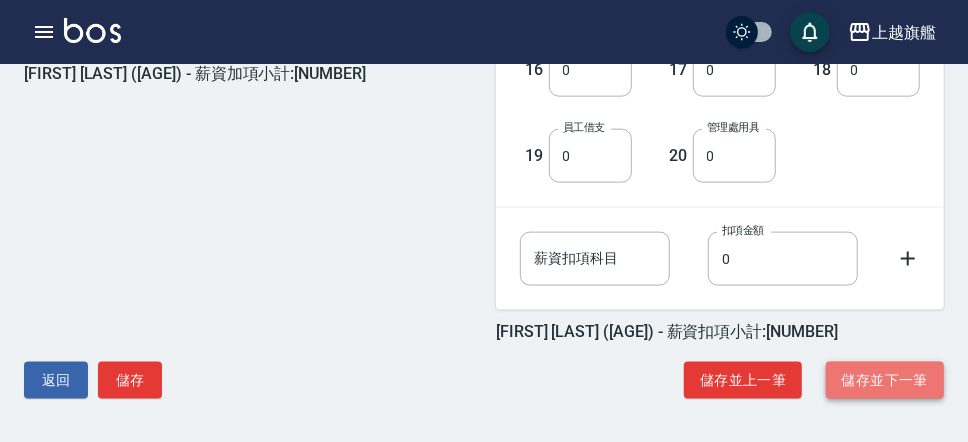 click on "儲存並下一筆" at bounding box center (885, 380) 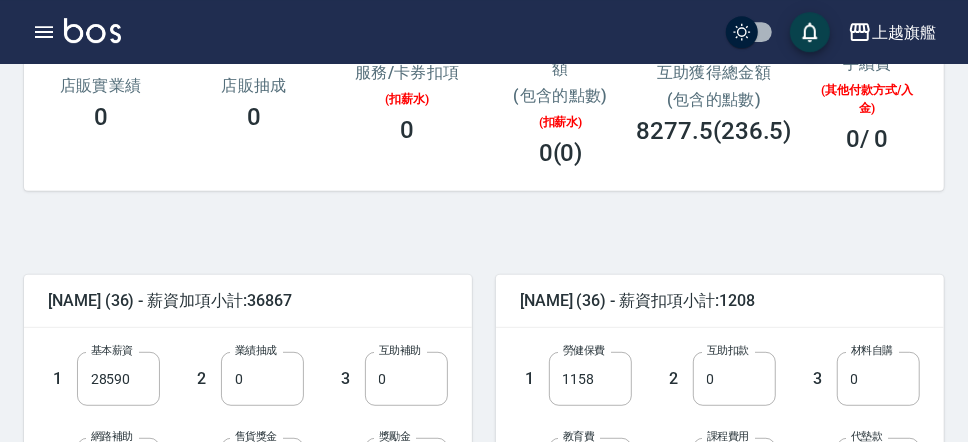 scroll, scrollTop: 345, scrollLeft: 0, axis: vertical 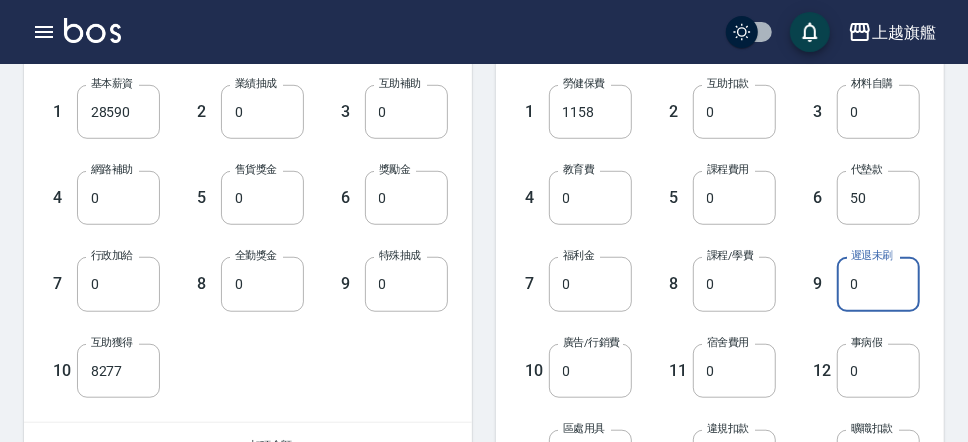 click on "0" at bounding box center [878, 284] 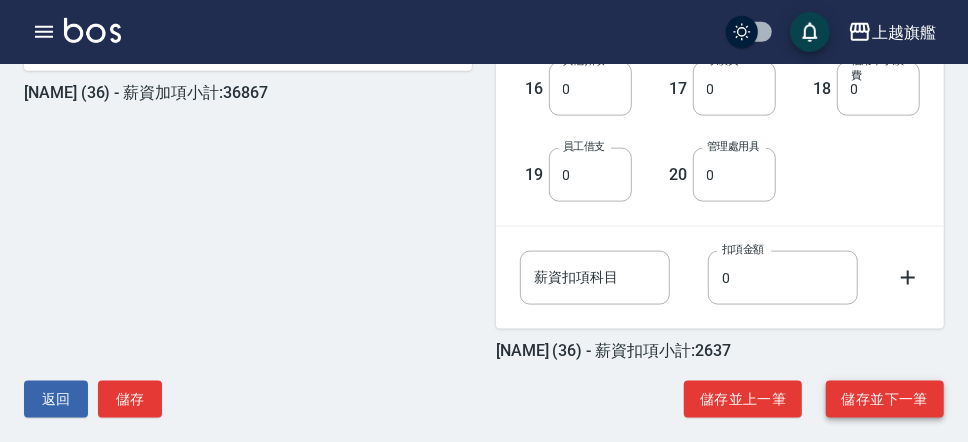 scroll, scrollTop: 1048, scrollLeft: 0, axis: vertical 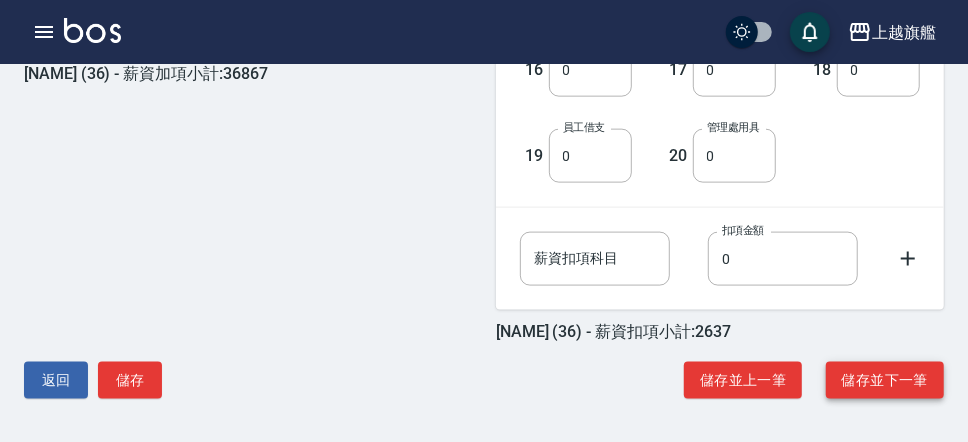 type on "1429" 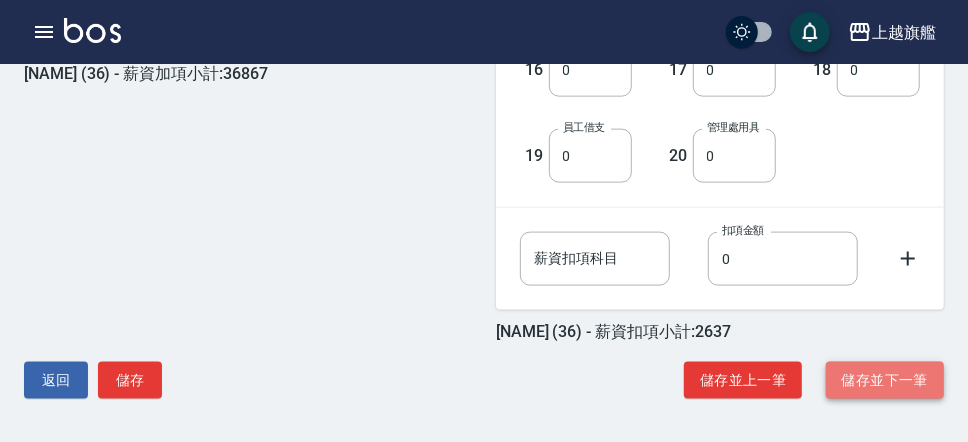 click on "儲存並下一筆" at bounding box center (885, 380) 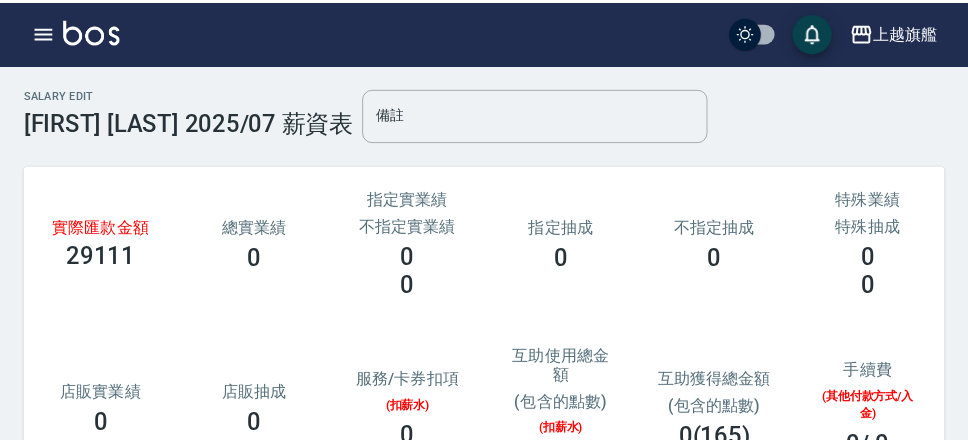 scroll, scrollTop: 0, scrollLeft: 0, axis: both 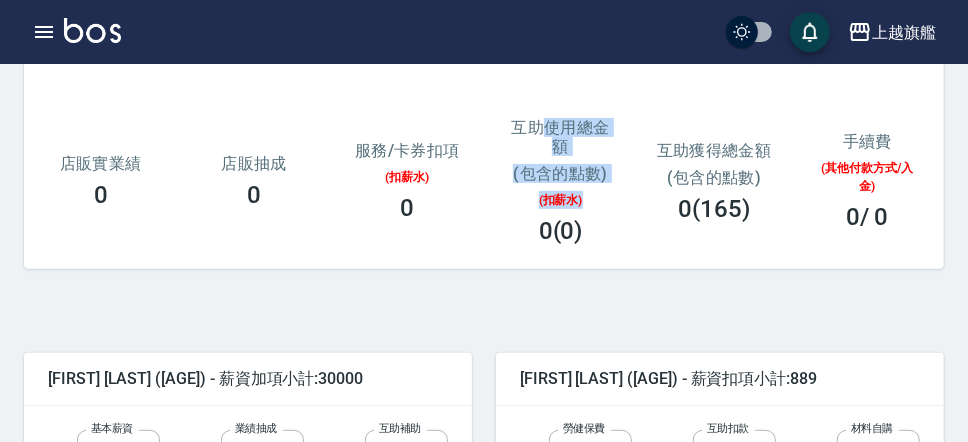 drag, startPoint x: 570, startPoint y: 137, endPoint x: 610, endPoint y: 194, distance: 69.63476 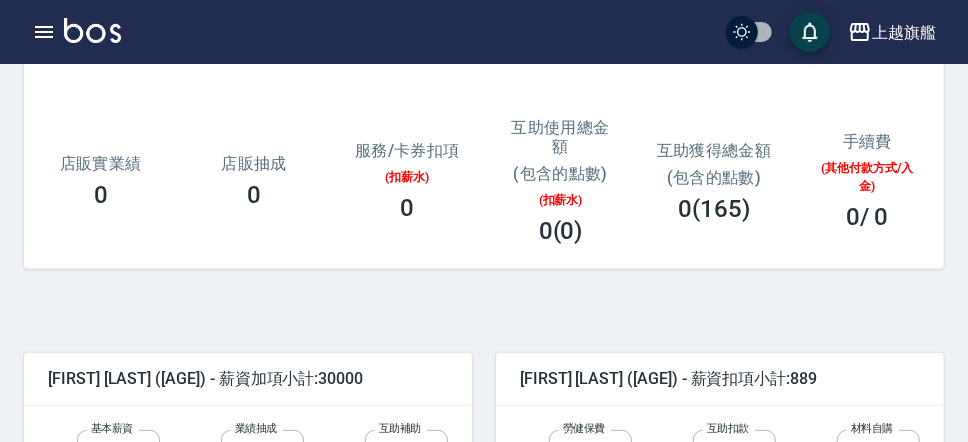 drag, startPoint x: 676, startPoint y: 263, endPoint x: 689, endPoint y: 258, distance: 13.928389 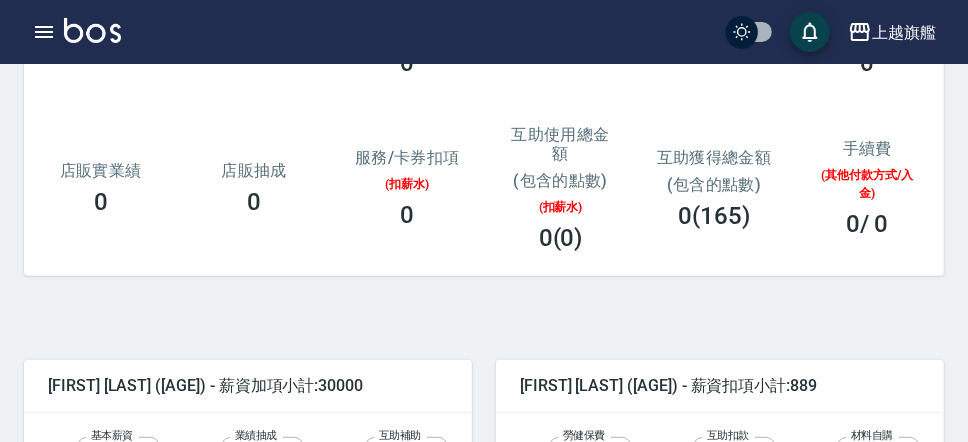 scroll, scrollTop: 230, scrollLeft: 0, axis: vertical 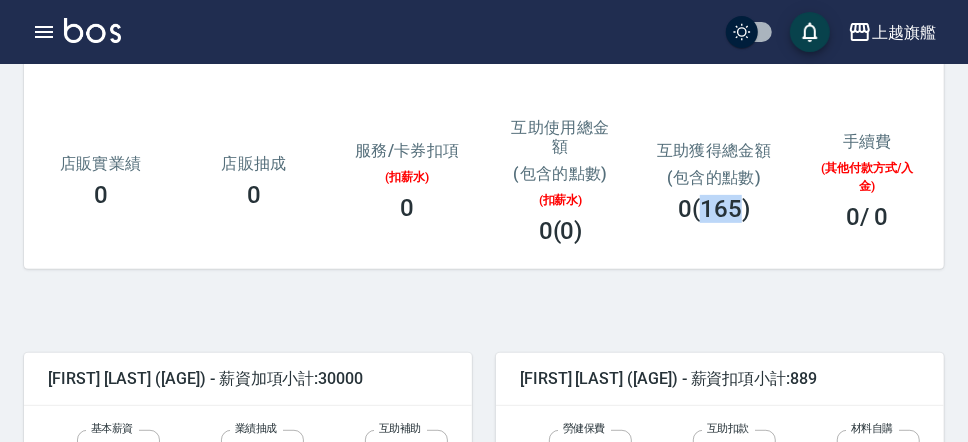 drag, startPoint x: 700, startPoint y: 212, endPoint x: 738, endPoint y: 211, distance: 38.013157 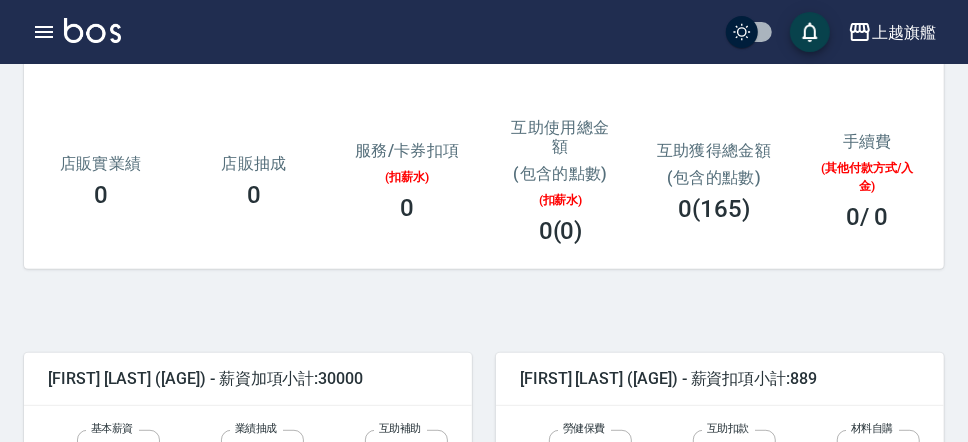 click on "實際匯款金額 29111 總實業績 0 指定實業績 不指定實業績 0 0 指定抽成 0 不指定抽成 0 特殊業績 特殊抽成   0 0 店販實業績 0 店販抽成 0 服務/卡券扣項 (扣薪水) 0 互助使用總金額 (包含的點數) (扣薪水) 0(0) 互助獲得總金額 (包含的點數) 0(165) 手續費 (其他付款方式/入金) 0 /   0" at bounding box center (484, 102) 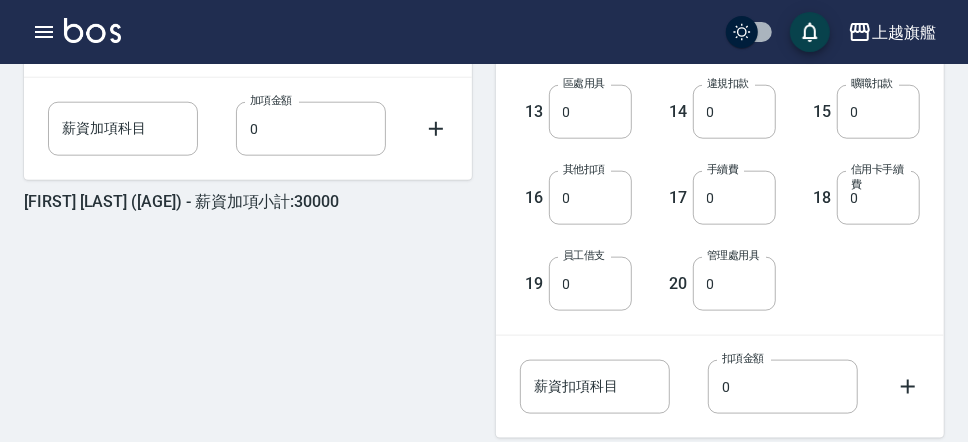scroll, scrollTop: 1048, scrollLeft: 0, axis: vertical 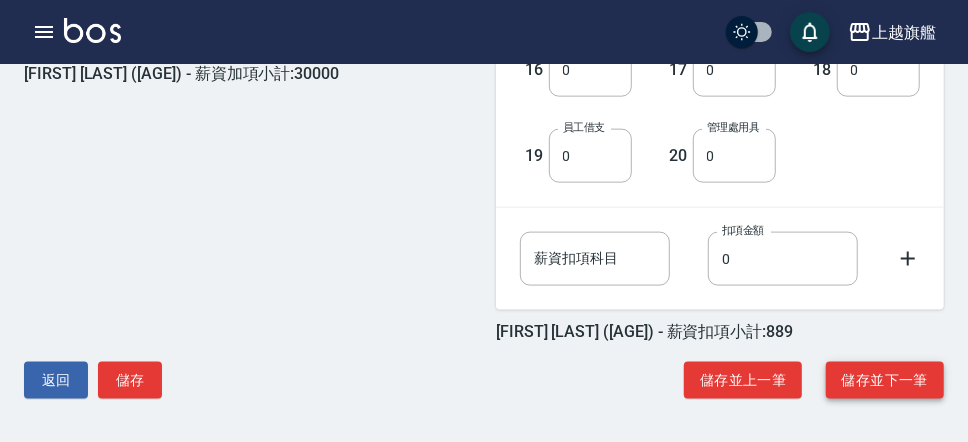 click on "儲存並下一筆" at bounding box center (885, 380) 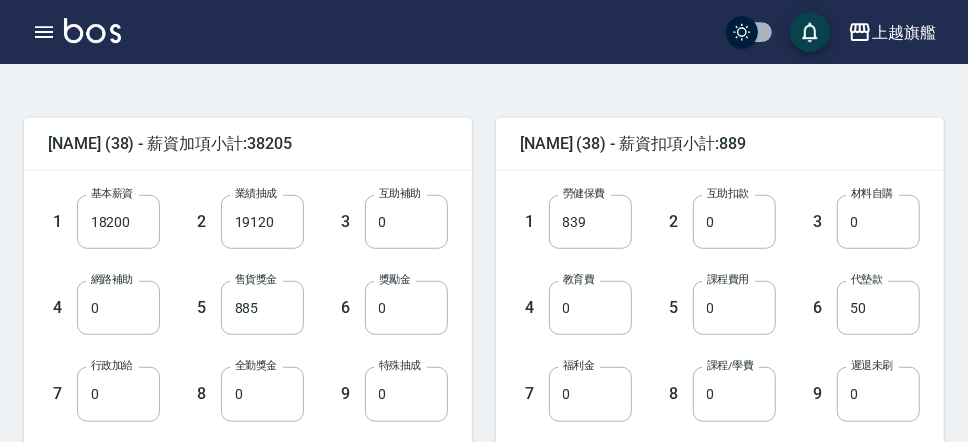 scroll, scrollTop: 575, scrollLeft: 0, axis: vertical 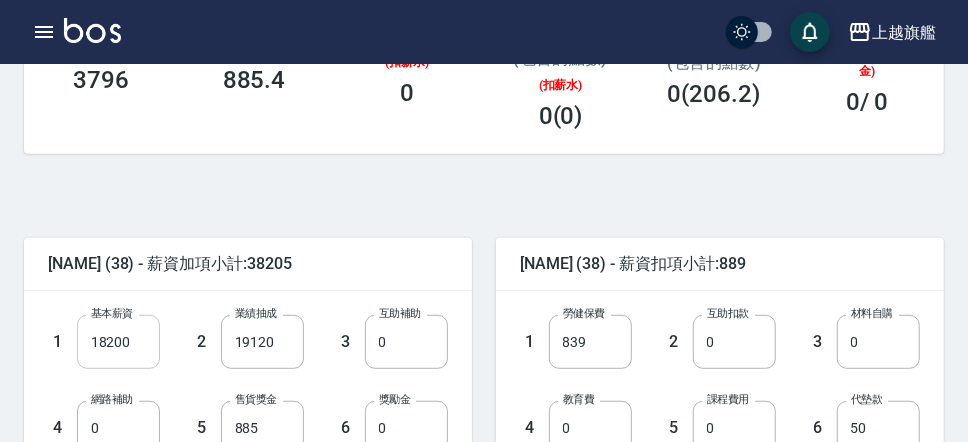 click on "18200" at bounding box center [118, 342] 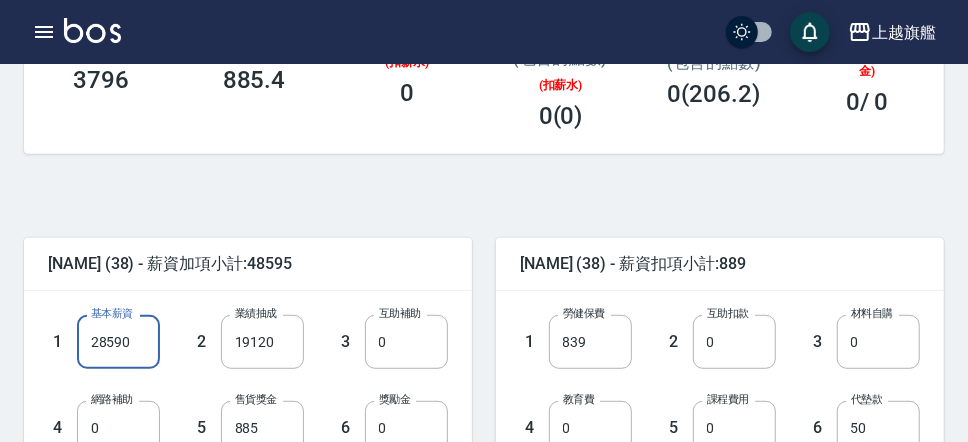 type on "28590" 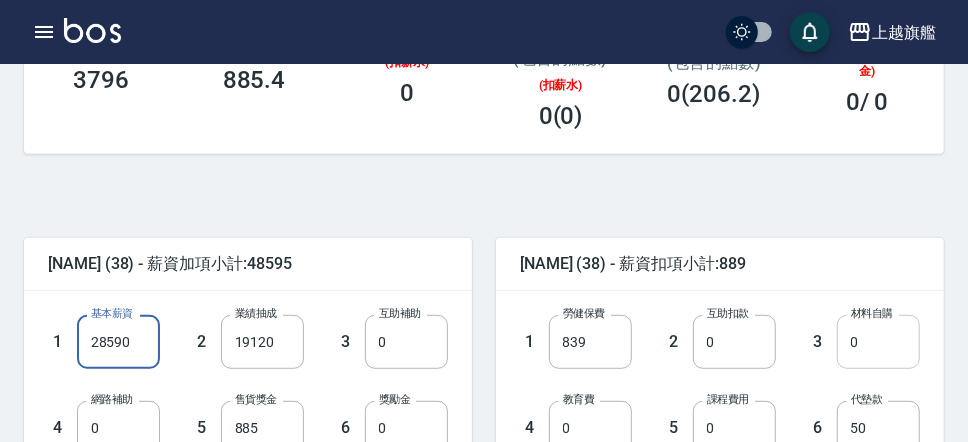 click on "0" at bounding box center [878, 342] 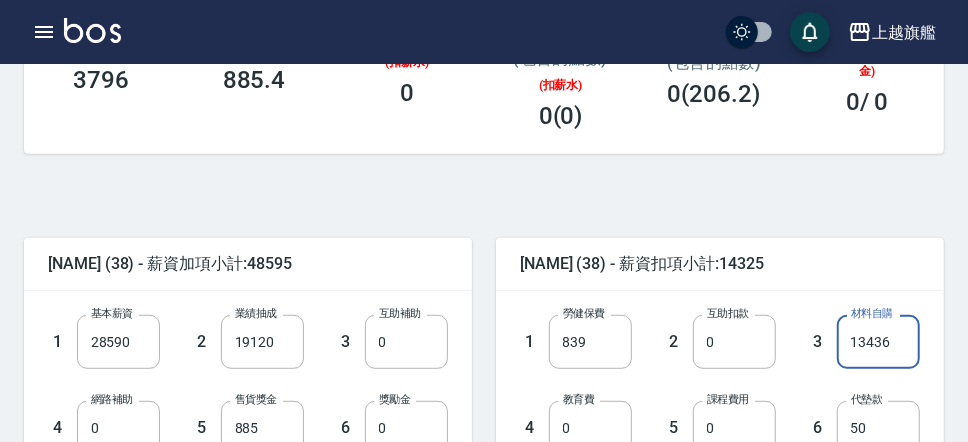 type on "13436" 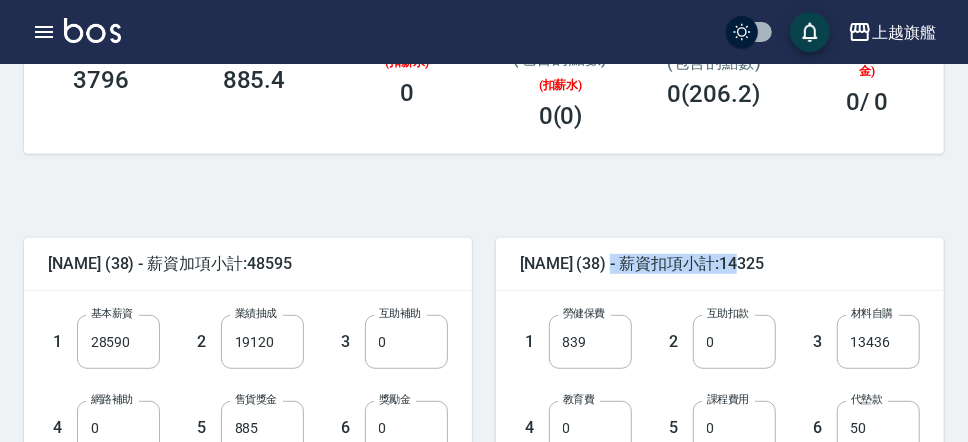 drag, startPoint x: 636, startPoint y: 248, endPoint x: 785, endPoint y: 250, distance: 149.01343 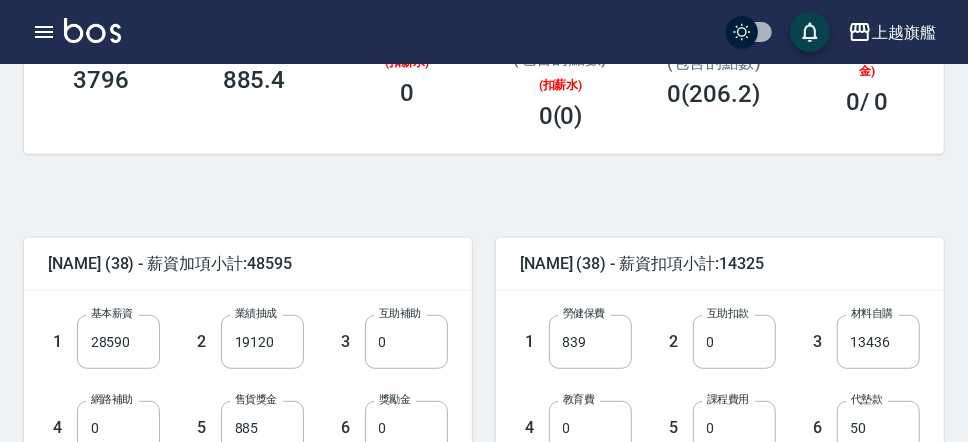 click on "實際匯款金額 34270 總實業績 42577 指定實業績 不指定實業績 42178 399 指定抽成 18980.1 不指定抽成 139.6 特殊業績 特殊抽成   0 0 店販實業績 3796 店販抽成 885.4 服務/卡券扣項 (扣薪水) 0 互助使用總金額 (包含的點數) (扣薪水) 0(0) 互助獲得總金額 (包含的點數) 0(206.2) 手續費 (其他付款方式/入金) 0 /   0" at bounding box center (476, -21) 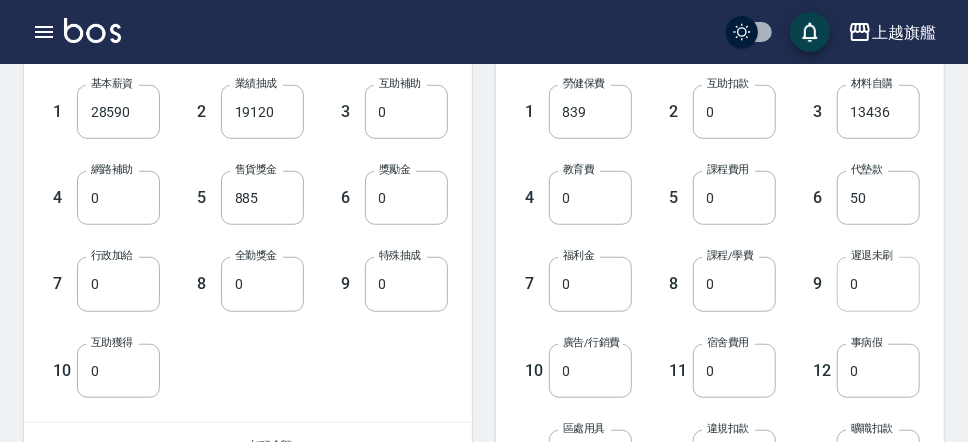 click on "0" at bounding box center (878, 284) 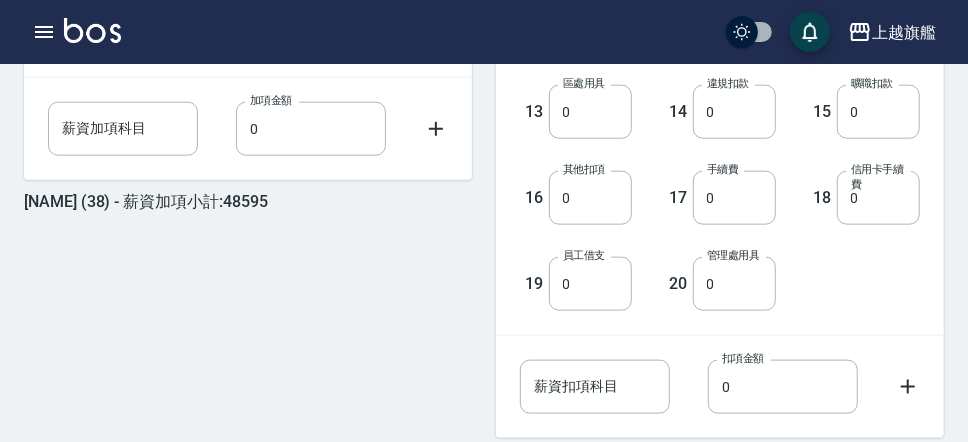 scroll, scrollTop: 1048, scrollLeft: 0, axis: vertical 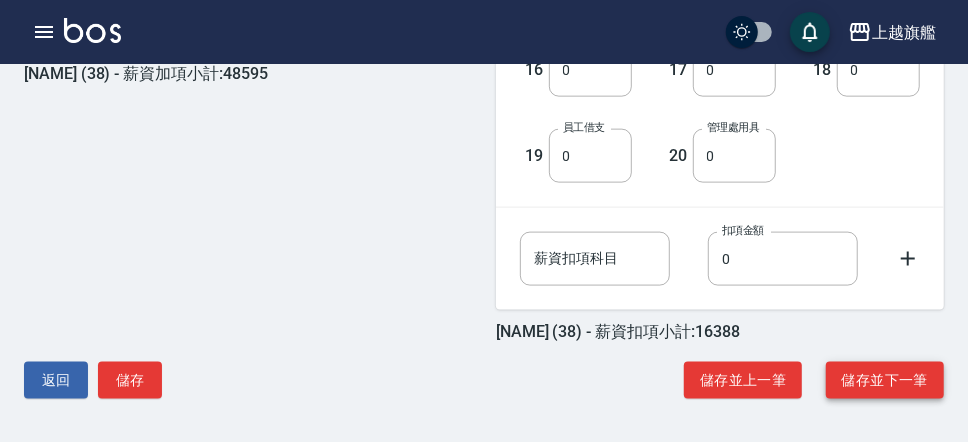 type on "2063" 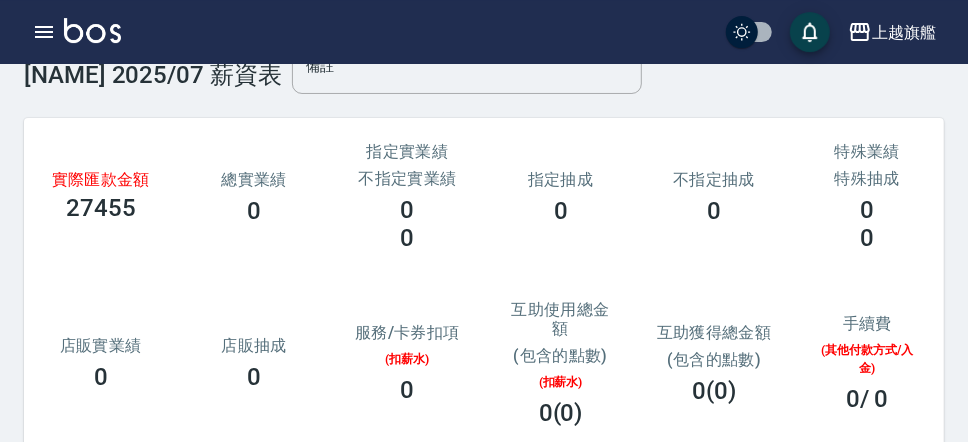 scroll, scrollTop: 345, scrollLeft: 0, axis: vertical 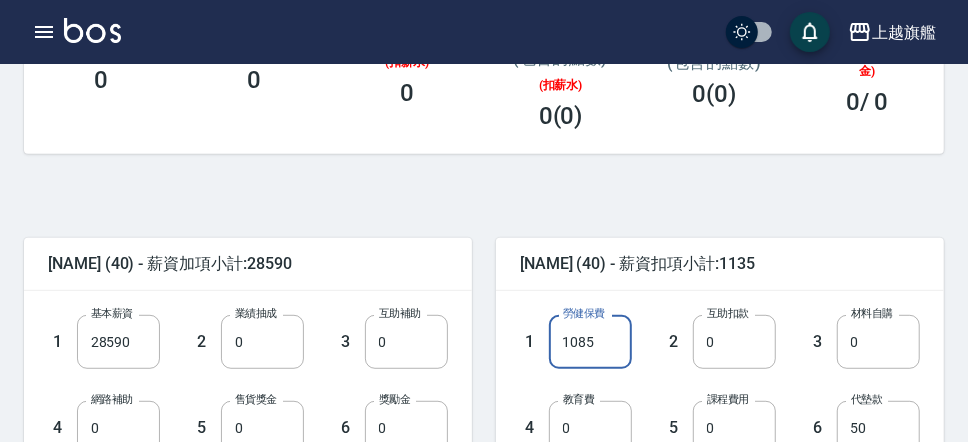 drag, startPoint x: 600, startPoint y: 334, endPoint x: 528, endPoint y: 340, distance: 72.249565 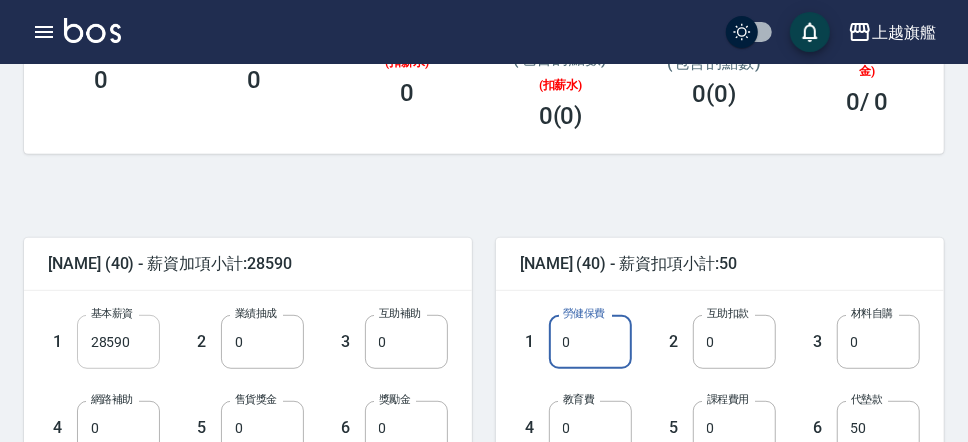 type on "0" 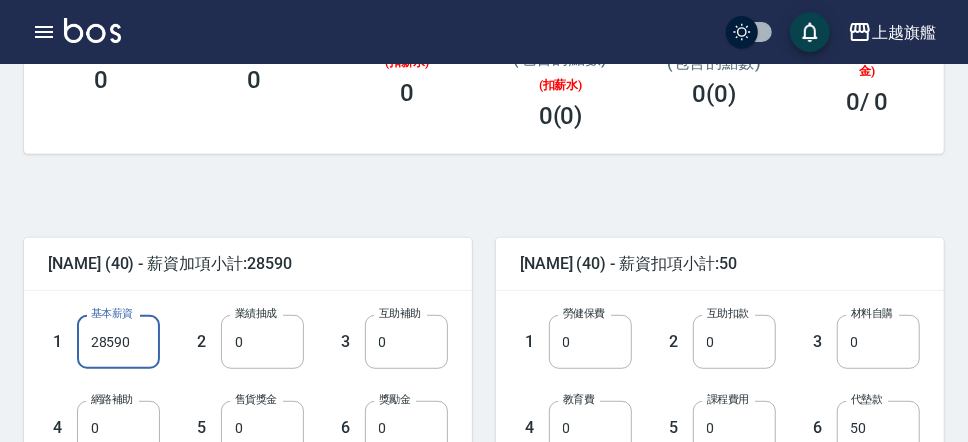 drag, startPoint x: 146, startPoint y: 337, endPoint x: 35, endPoint y: 342, distance: 111.11256 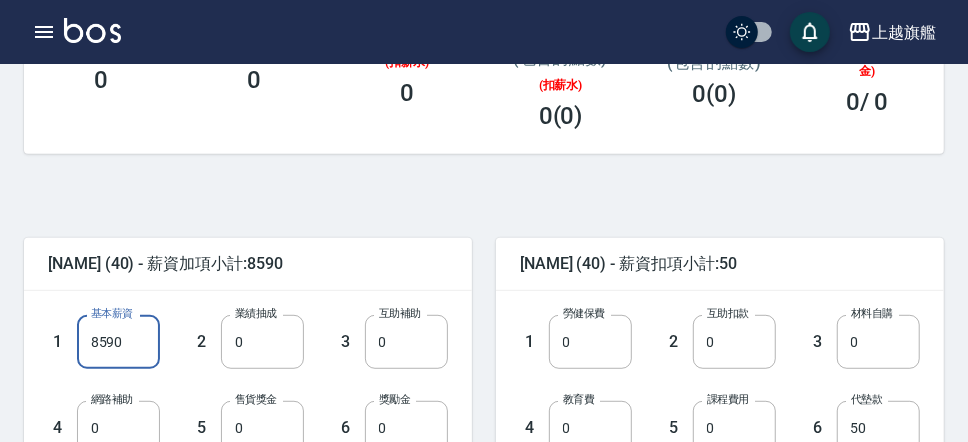 drag, startPoint x: 124, startPoint y: 340, endPoint x: 0, endPoint y: 340, distance: 124 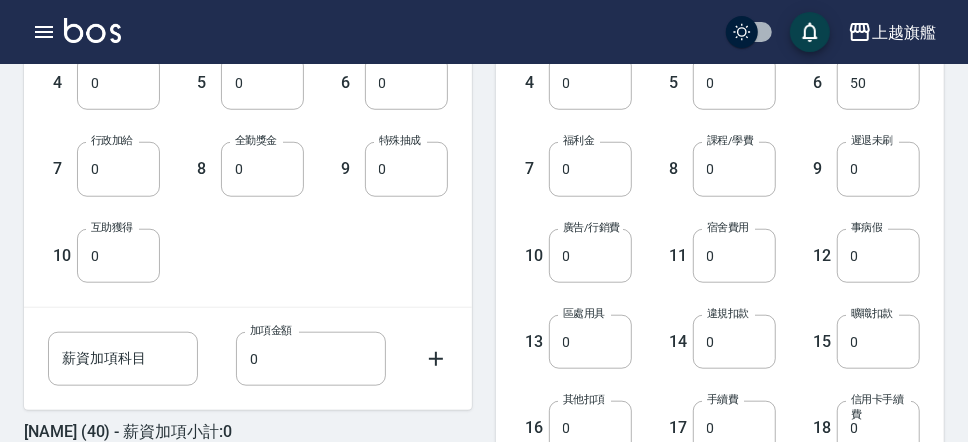 scroll, scrollTop: 1048, scrollLeft: 0, axis: vertical 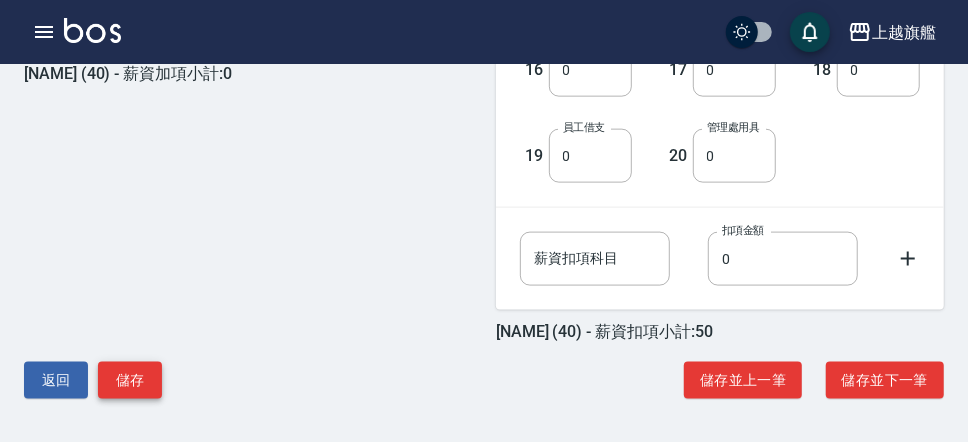 type on "0" 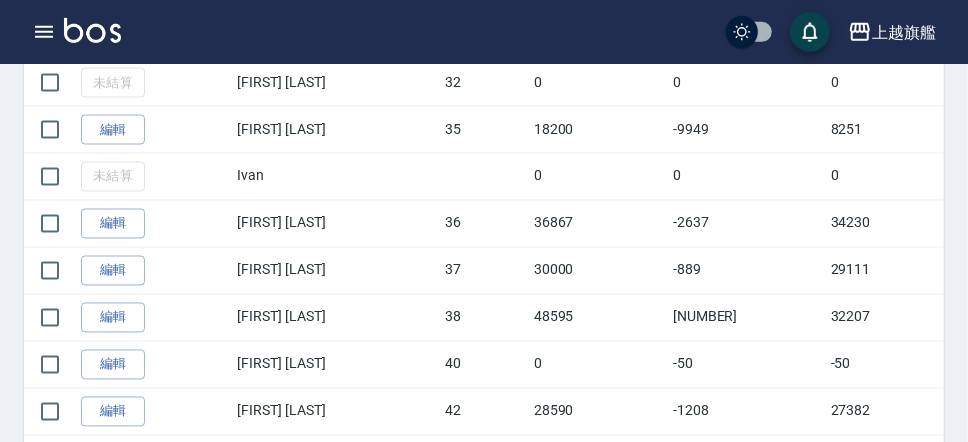 scroll, scrollTop: 1495, scrollLeft: 0, axis: vertical 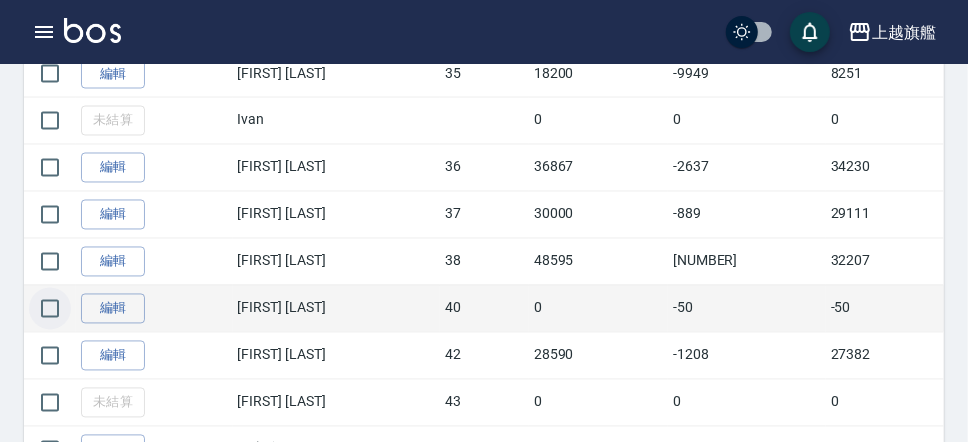 click at bounding box center [50, 309] 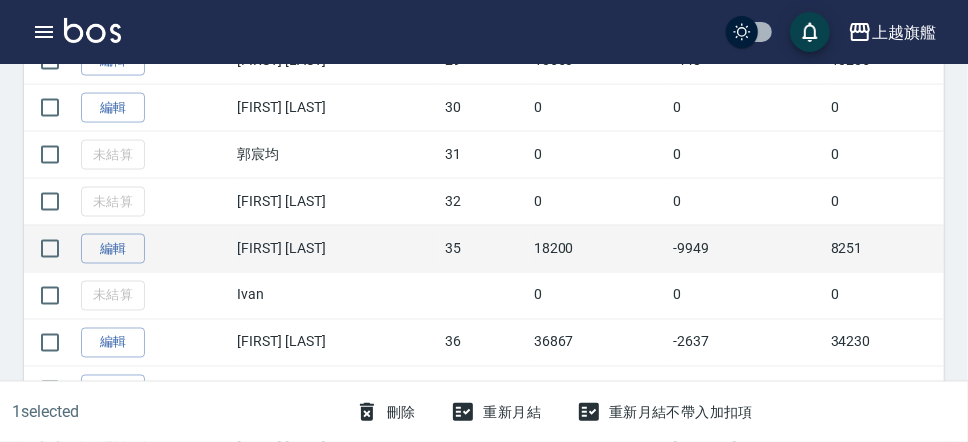 scroll, scrollTop: 1265, scrollLeft: 0, axis: vertical 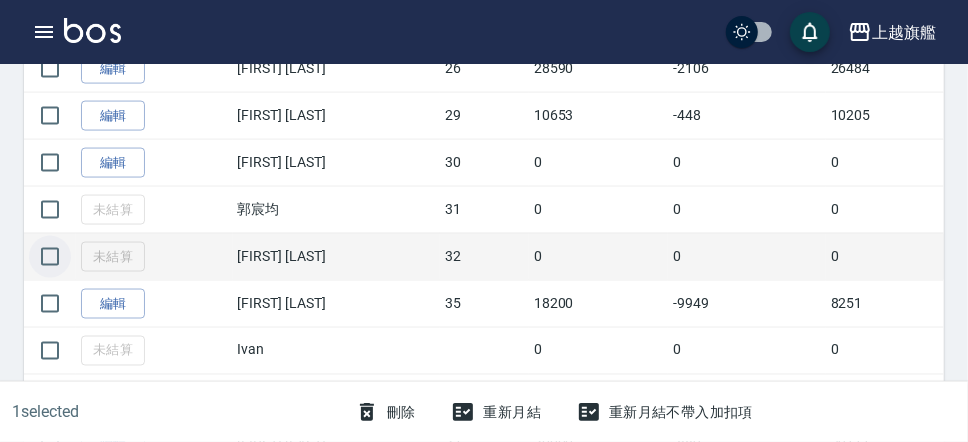 click at bounding box center [50, 257] 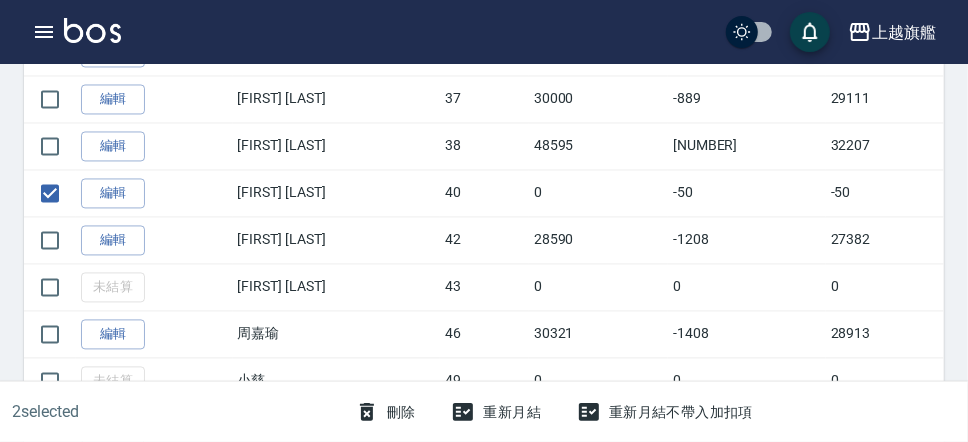 scroll, scrollTop: 2022, scrollLeft: 0, axis: vertical 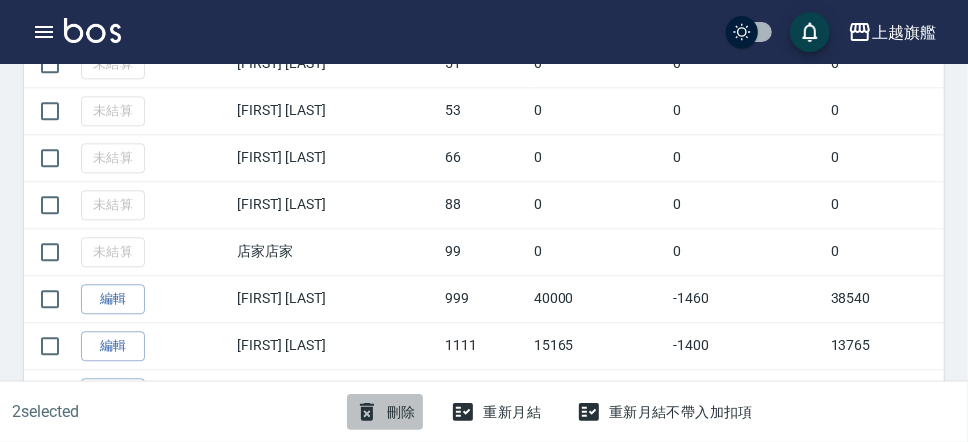 click 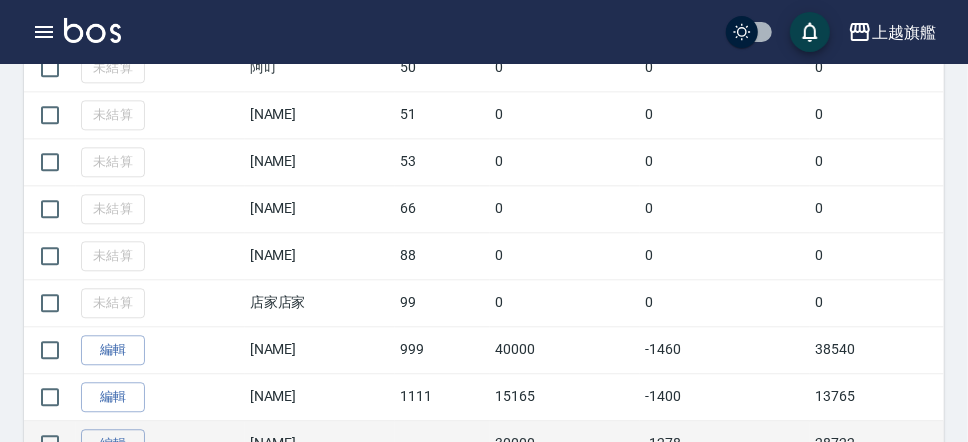 scroll, scrollTop: 2022, scrollLeft: 0, axis: vertical 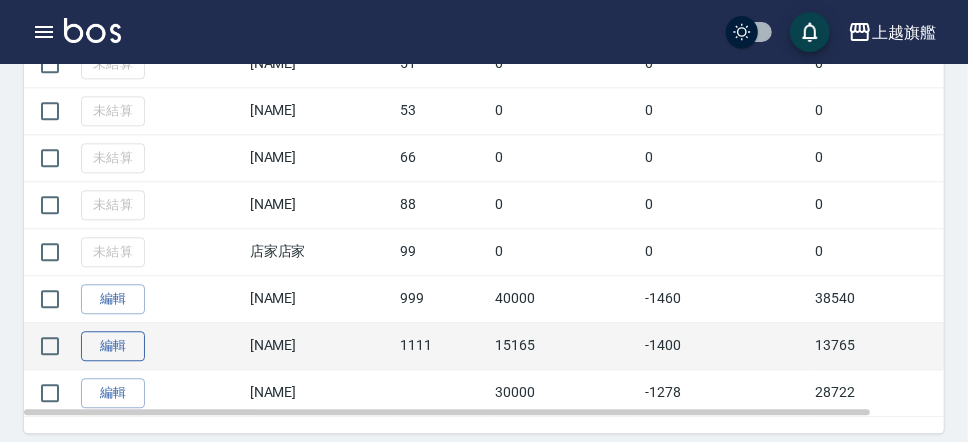 click on "編輯" at bounding box center [113, 346] 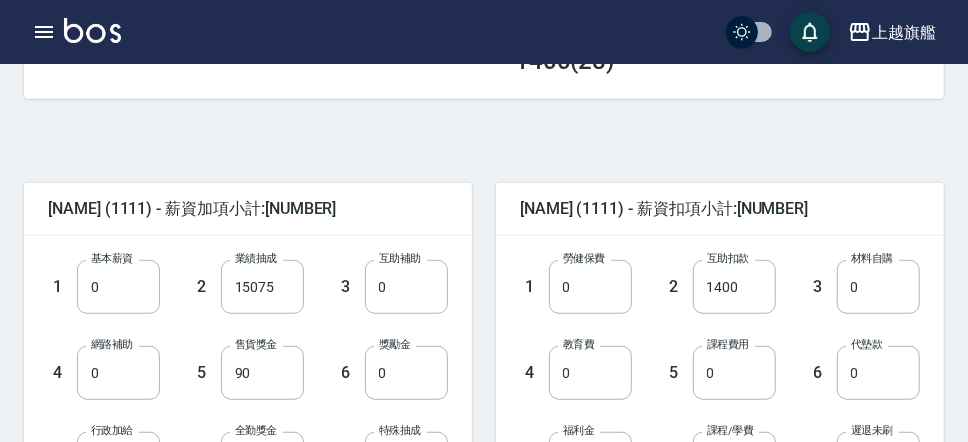 scroll, scrollTop: 460, scrollLeft: 0, axis: vertical 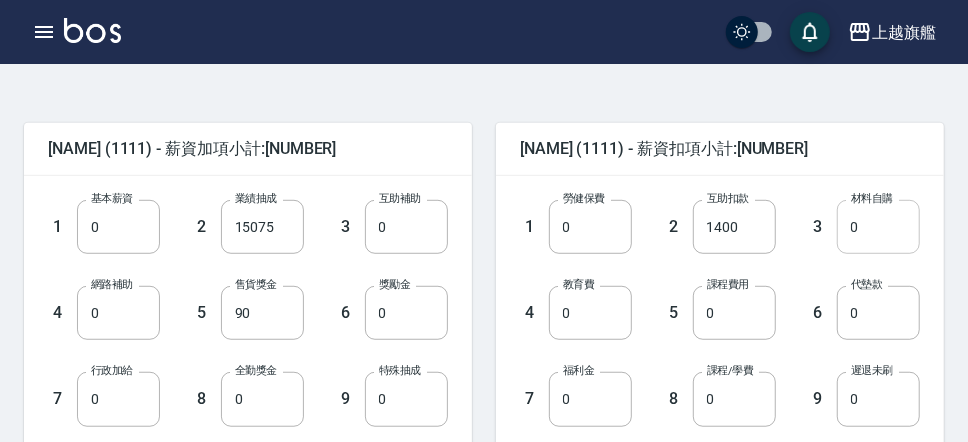 click on "0" at bounding box center (878, 227) 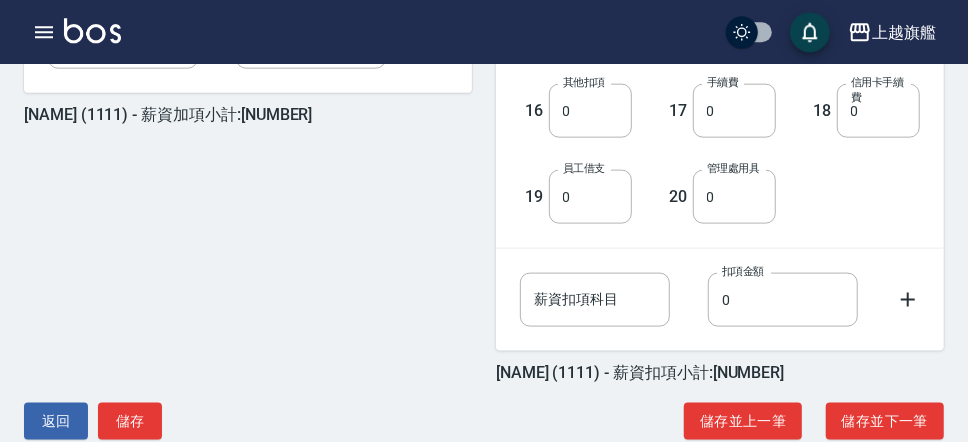 scroll, scrollTop: 1048, scrollLeft: 0, axis: vertical 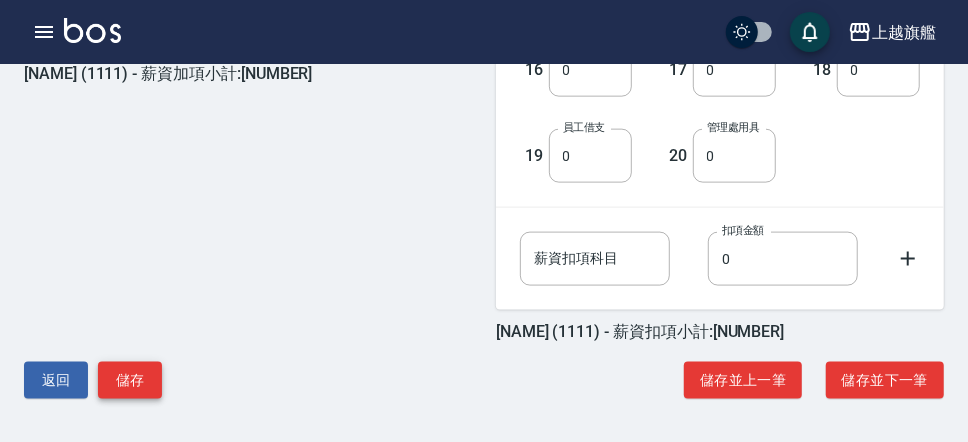 type on "2729" 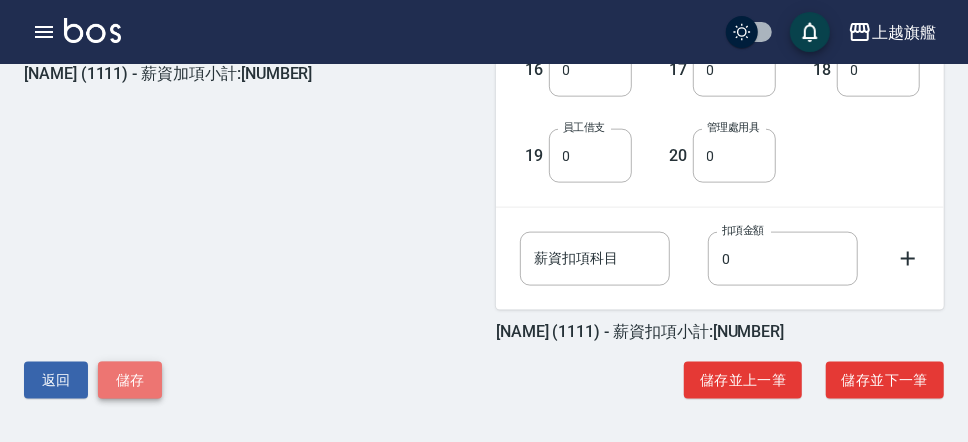 click on "儲存" at bounding box center [130, 380] 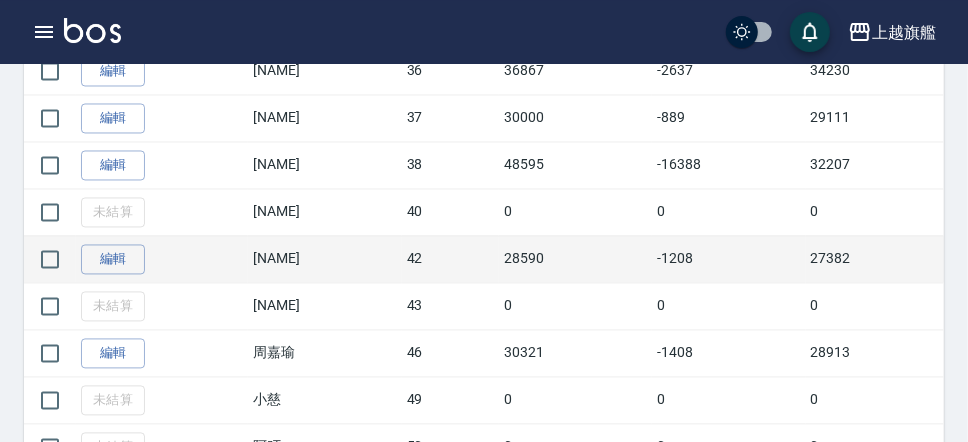 scroll, scrollTop: 1562, scrollLeft: 0, axis: vertical 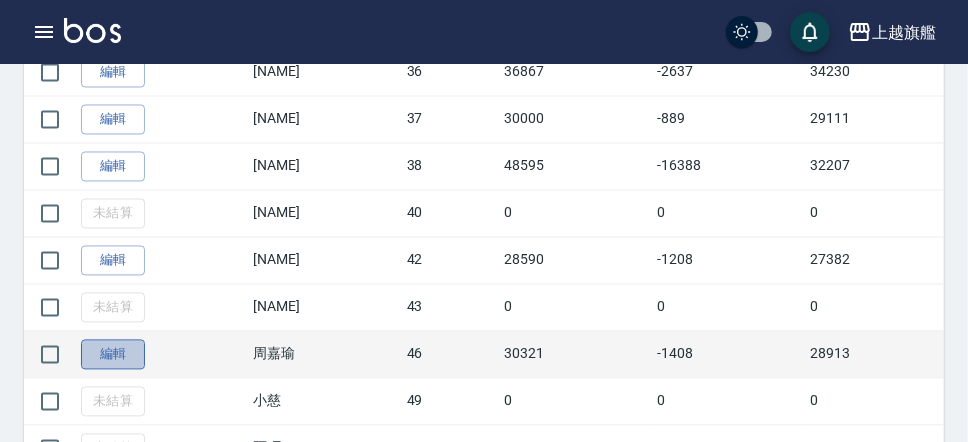 click on "編輯" at bounding box center (113, 355) 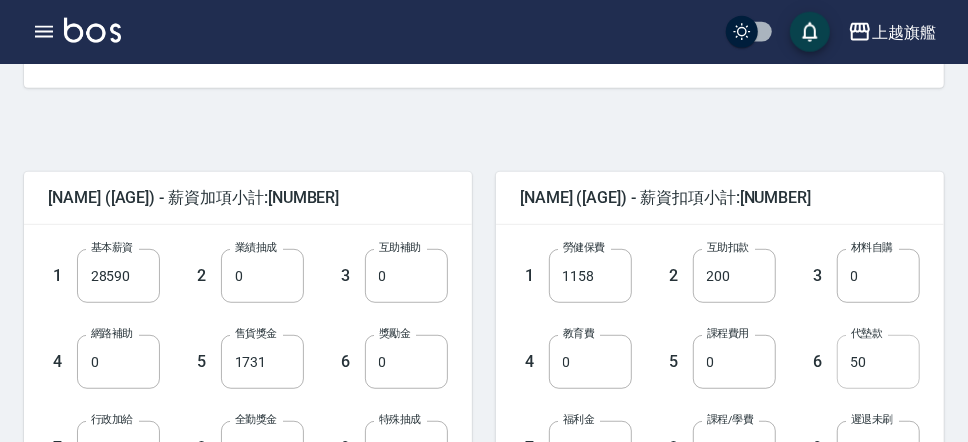scroll, scrollTop: 460, scrollLeft: 0, axis: vertical 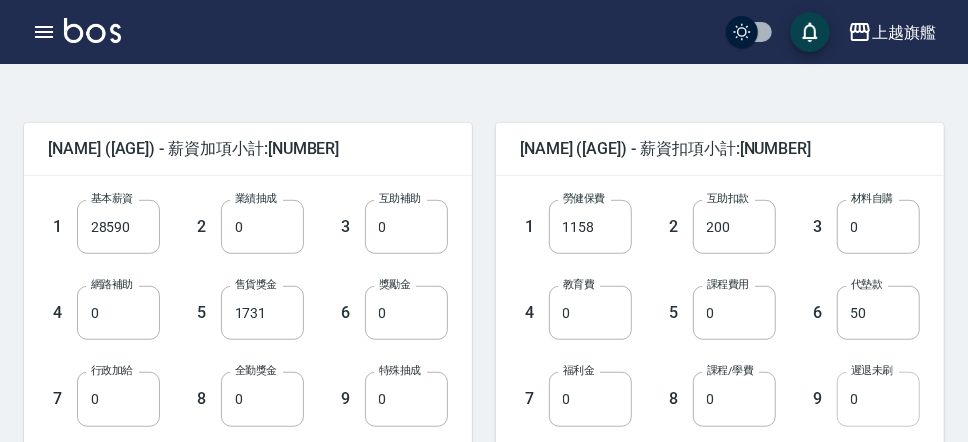 click on "0" at bounding box center (878, 399) 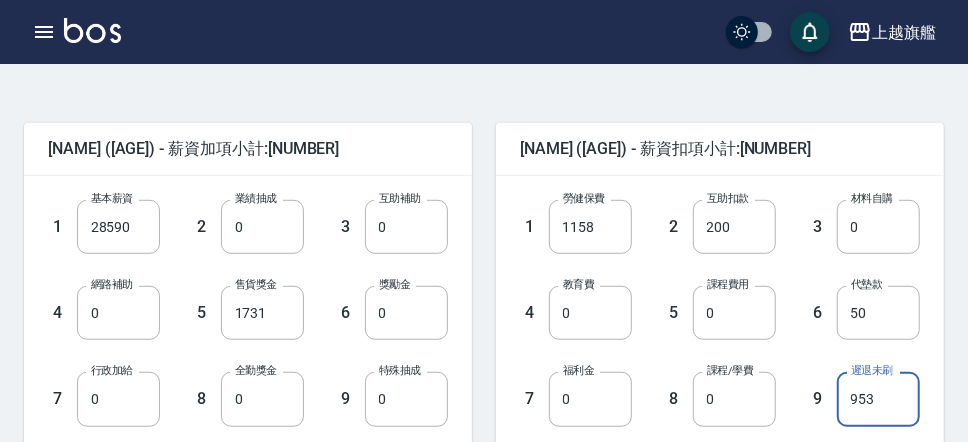 type on "953" 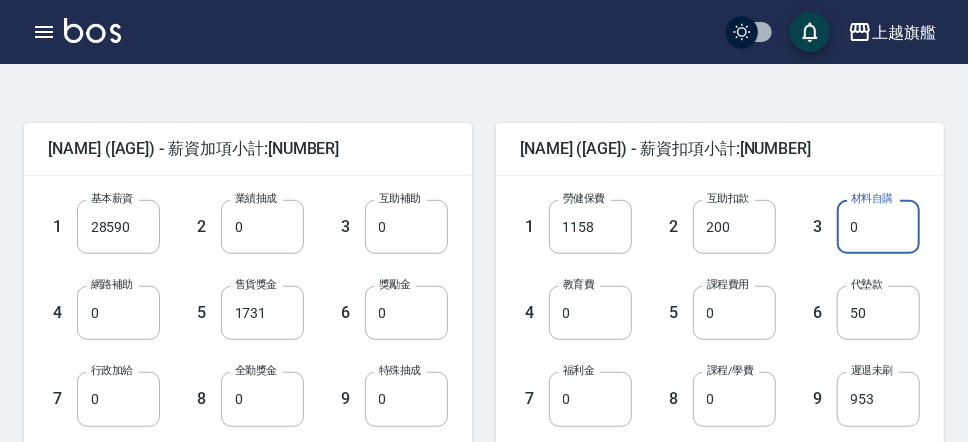 click on "0" at bounding box center [878, 227] 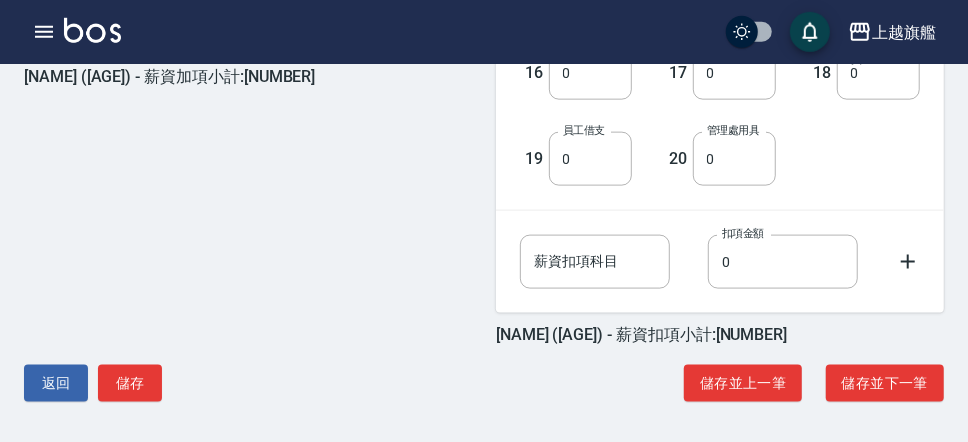 scroll, scrollTop: 1048, scrollLeft: 0, axis: vertical 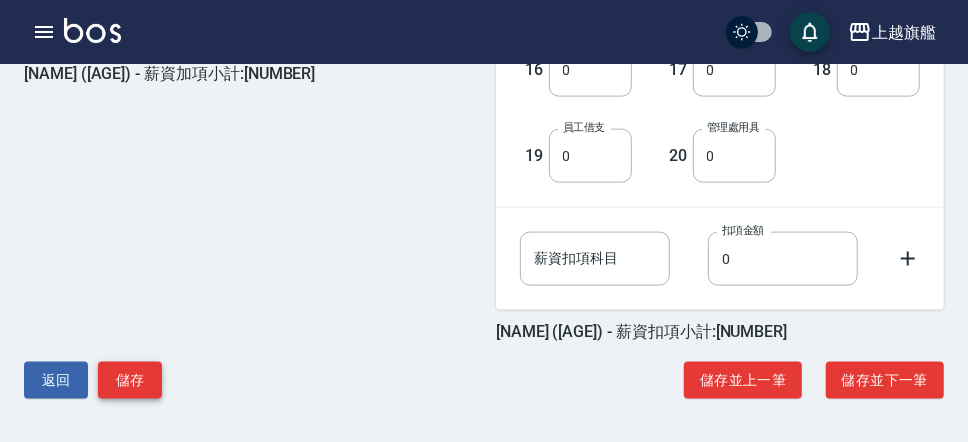 type on "2369" 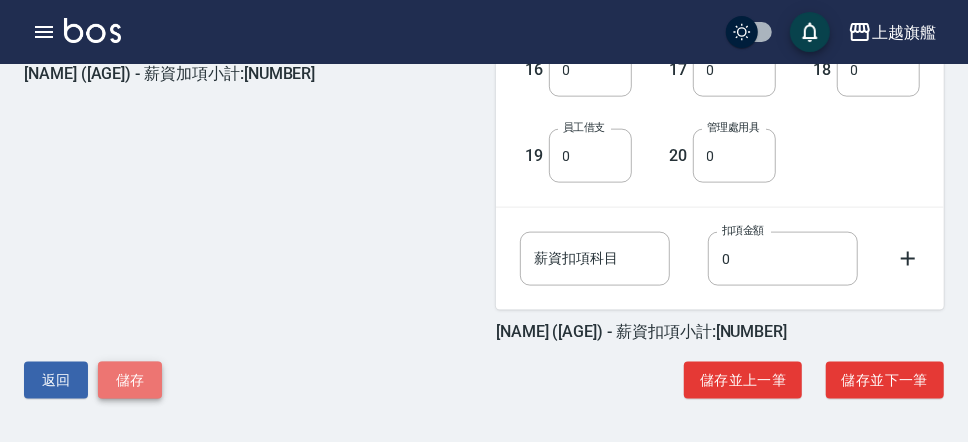 click on "儲存" at bounding box center (130, 380) 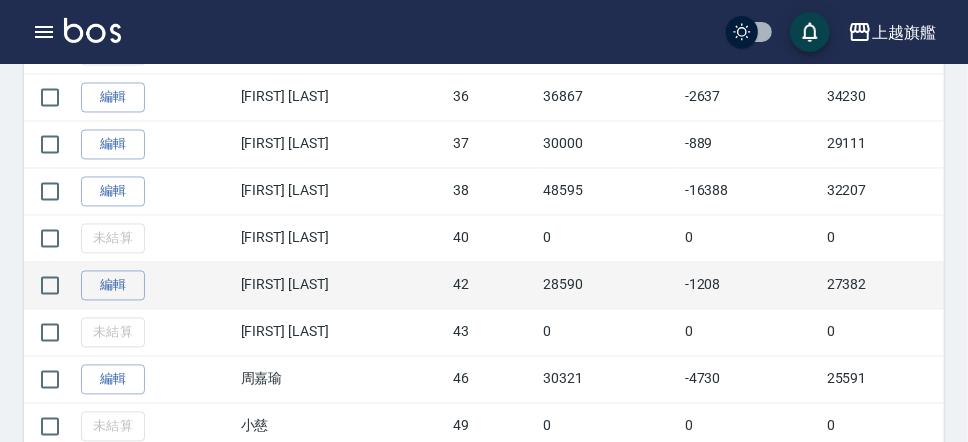 scroll, scrollTop: 1610, scrollLeft: 0, axis: vertical 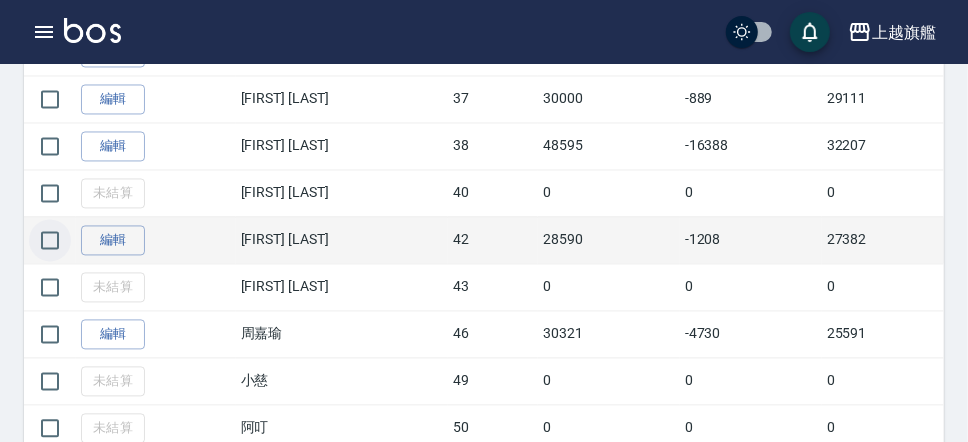 click at bounding box center (50, 241) 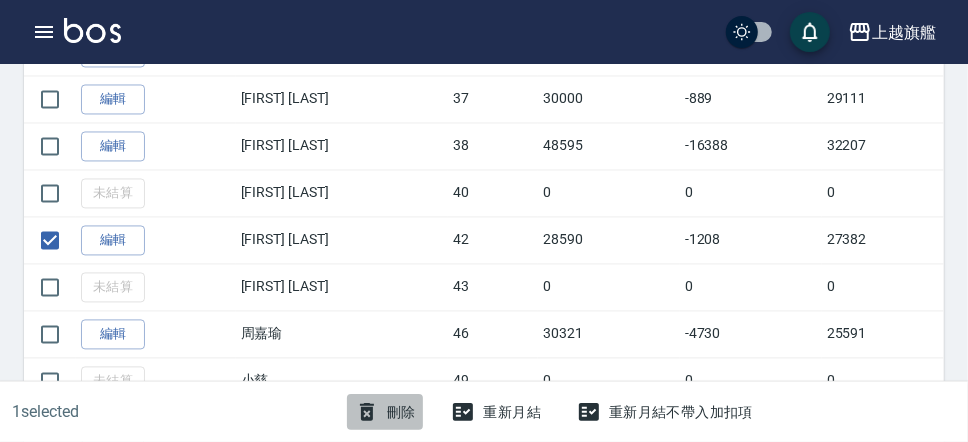 click 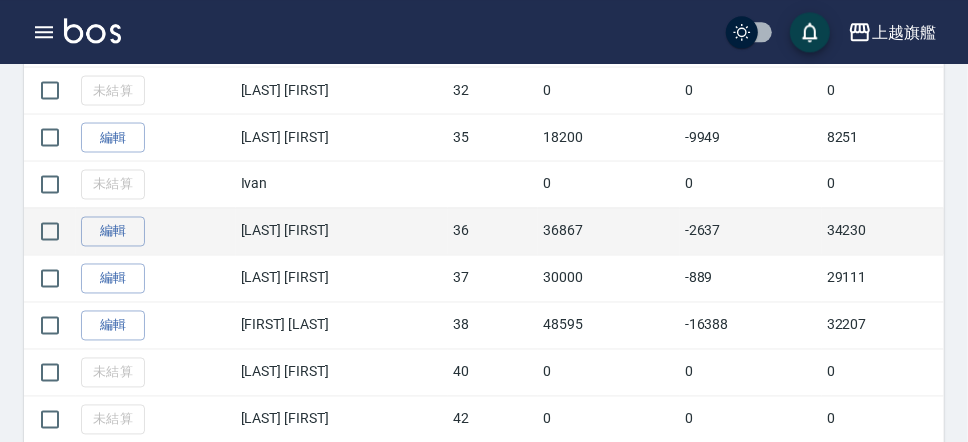 scroll, scrollTop: 1380, scrollLeft: 0, axis: vertical 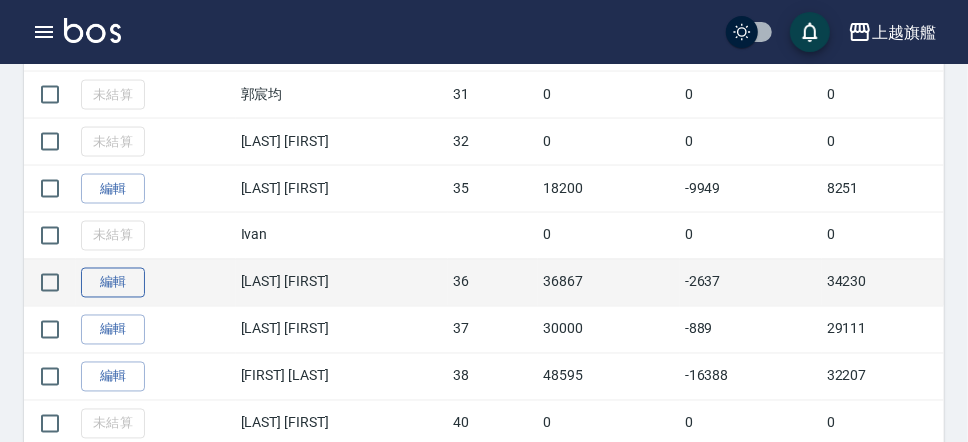 click on "編輯" at bounding box center (113, 283) 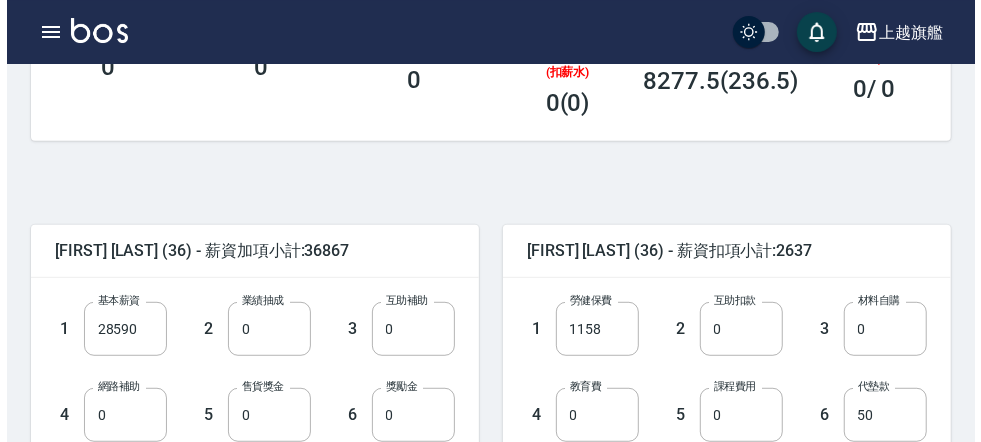 scroll, scrollTop: 575, scrollLeft: 0, axis: vertical 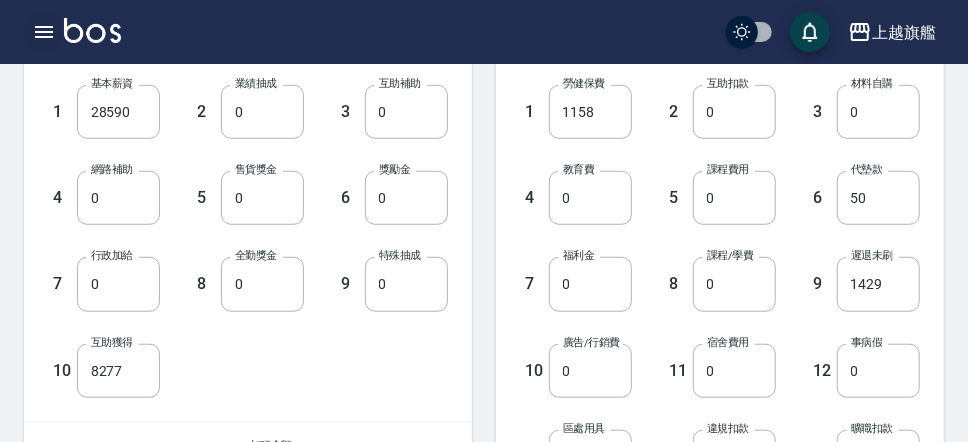 click 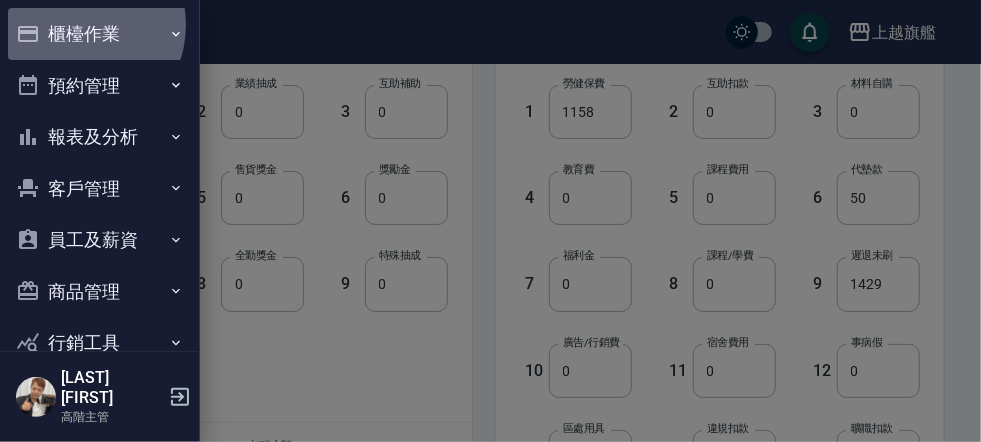 click on "櫃檯作業" at bounding box center [100, 34] 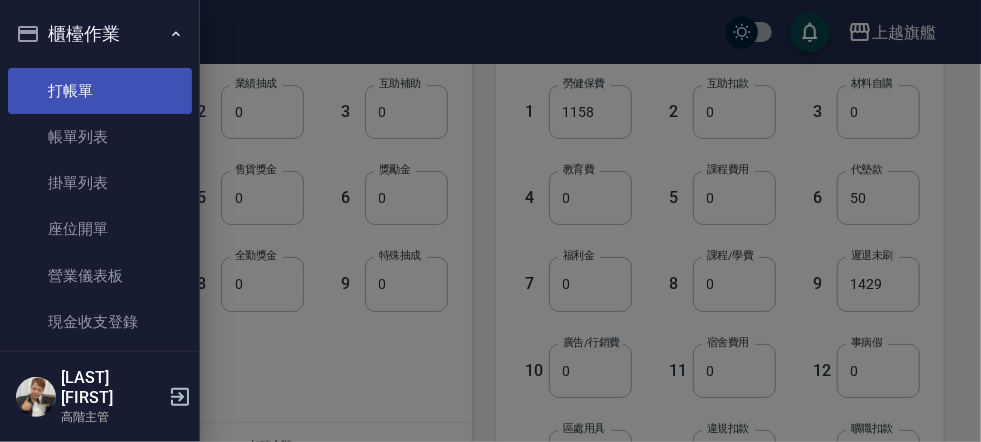 click on "打帳單" at bounding box center [100, 91] 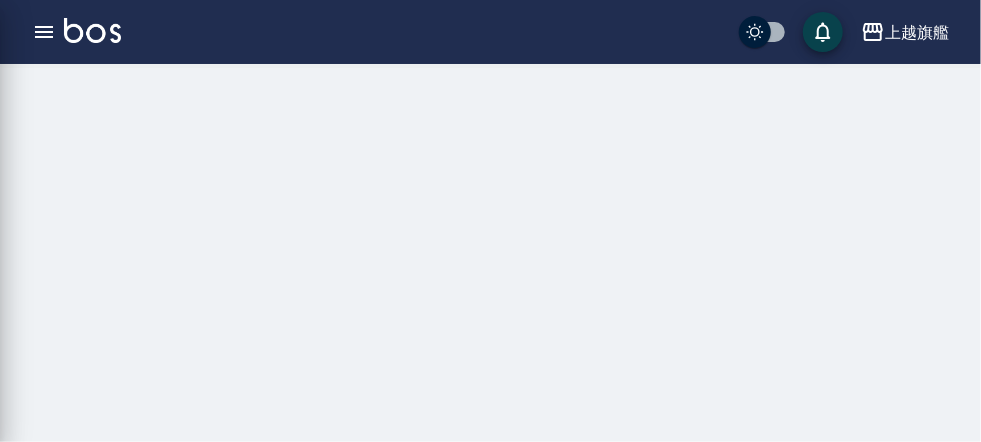 scroll, scrollTop: 0, scrollLeft: 0, axis: both 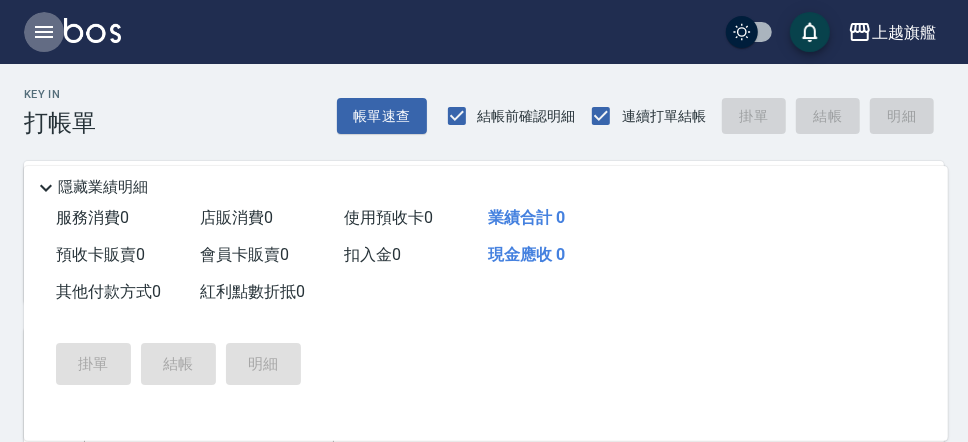 click 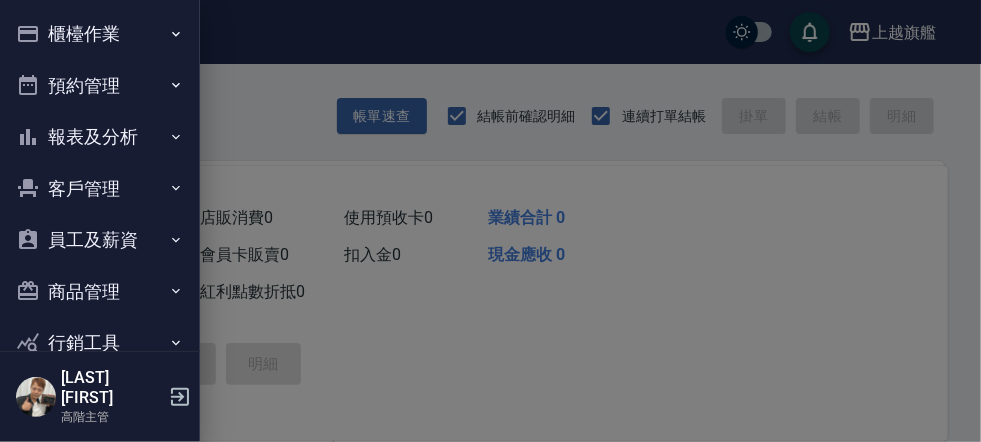 click on "員工及薪資" at bounding box center [100, 240] 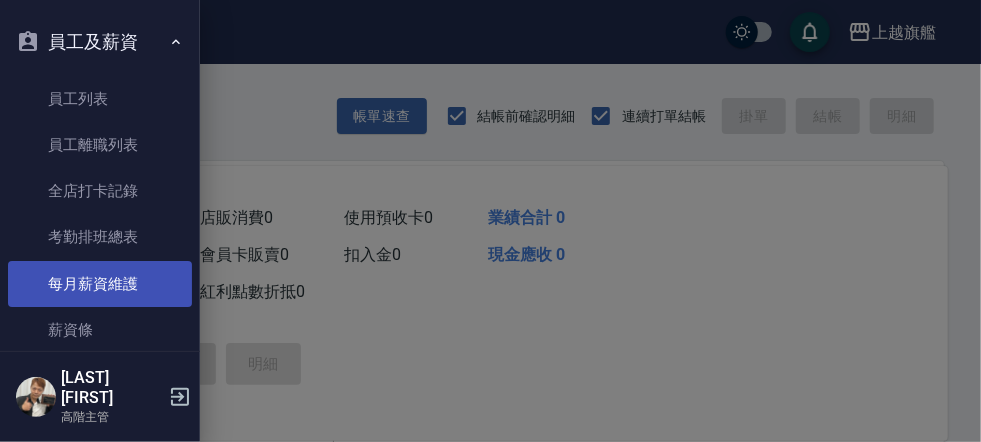 scroll, scrollTop: 230, scrollLeft: 0, axis: vertical 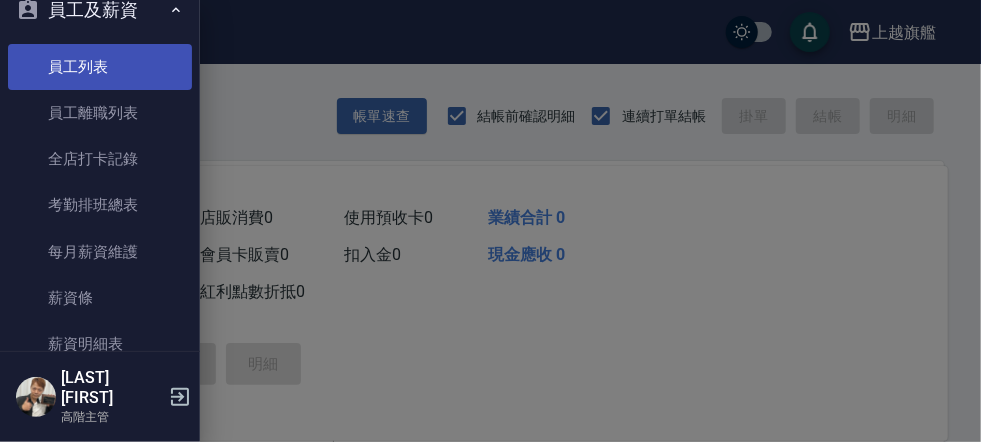 click on "員工列表" at bounding box center [100, 67] 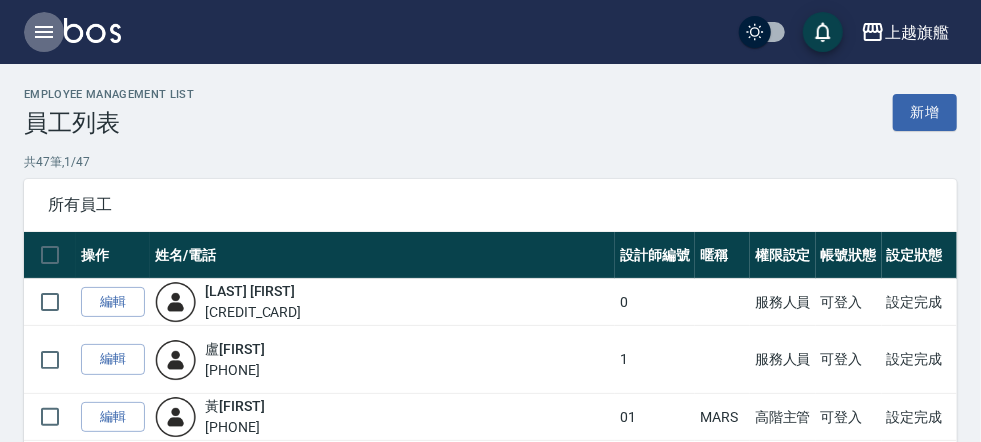 click 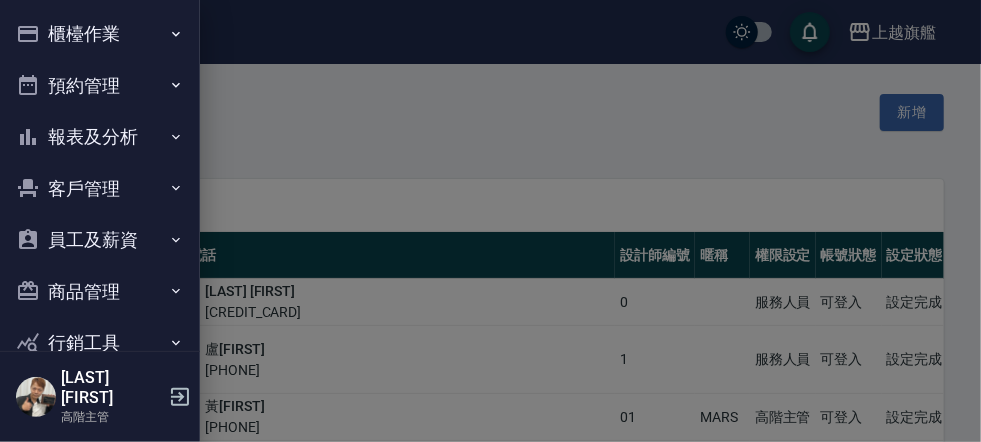 click on "報表及分析" at bounding box center [100, 137] 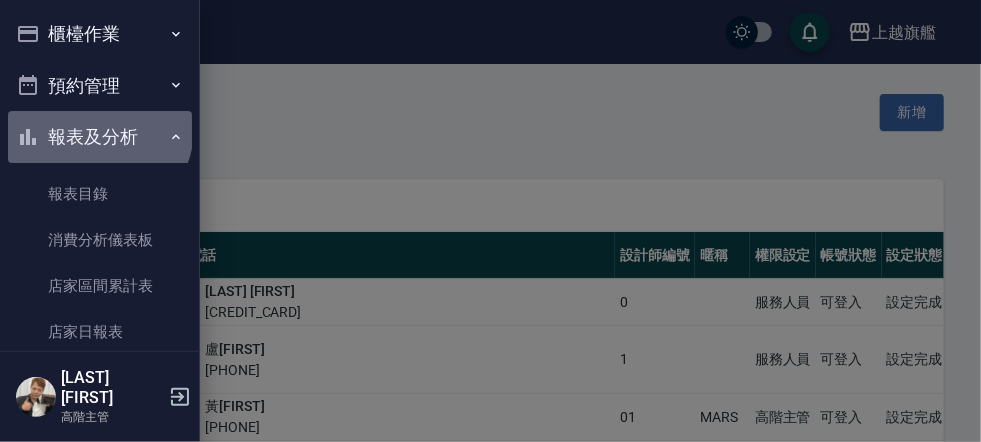 click on "報表及分析" at bounding box center [100, 137] 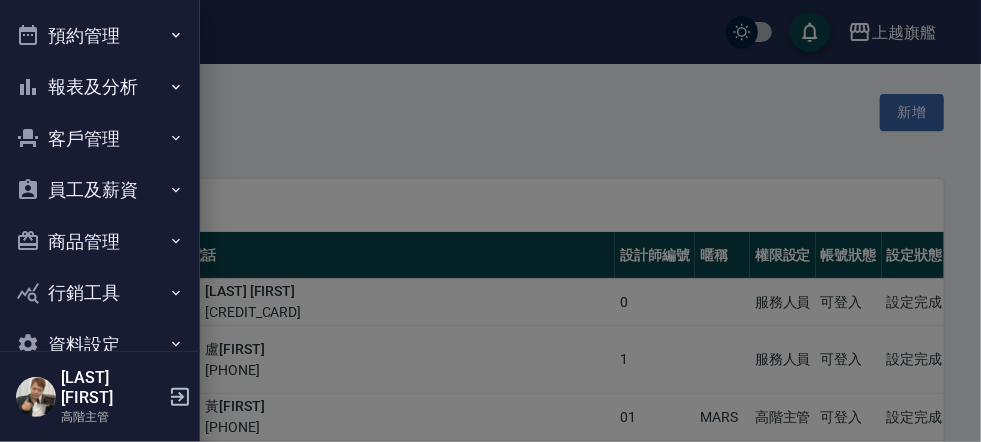 scroll, scrollTop: 74, scrollLeft: 0, axis: vertical 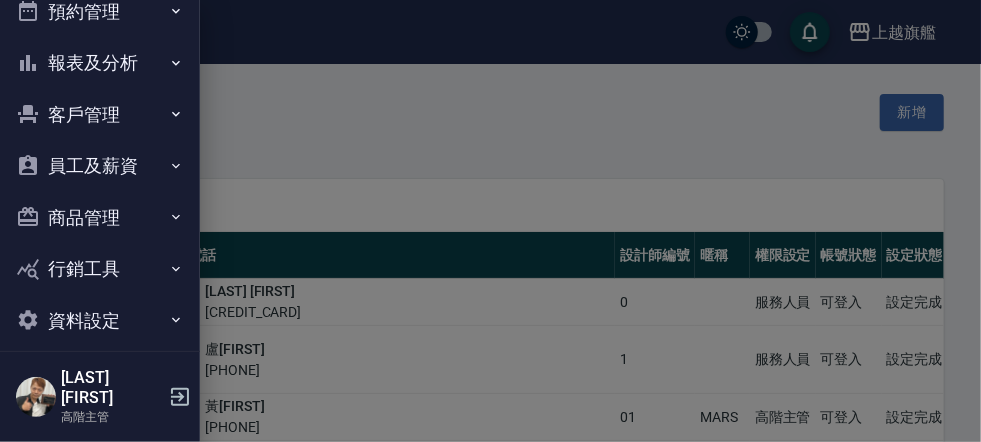 click on "員工及薪資" at bounding box center (100, 166) 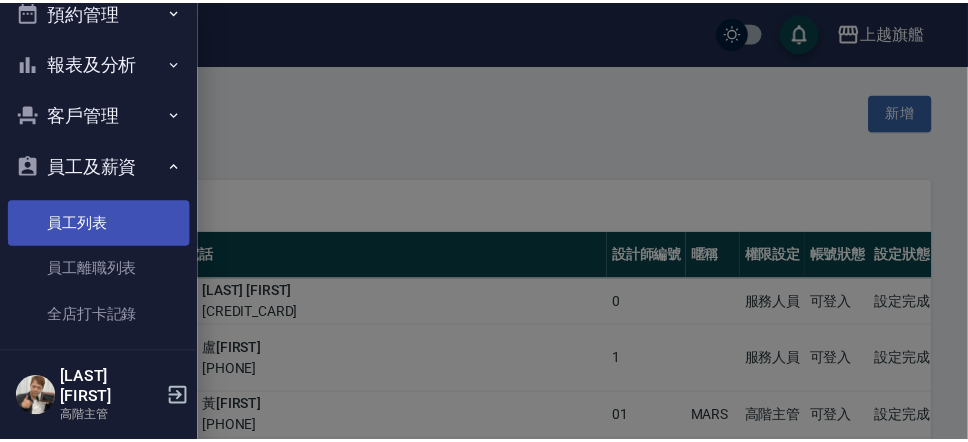 scroll, scrollTop: 189, scrollLeft: 0, axis: vertical 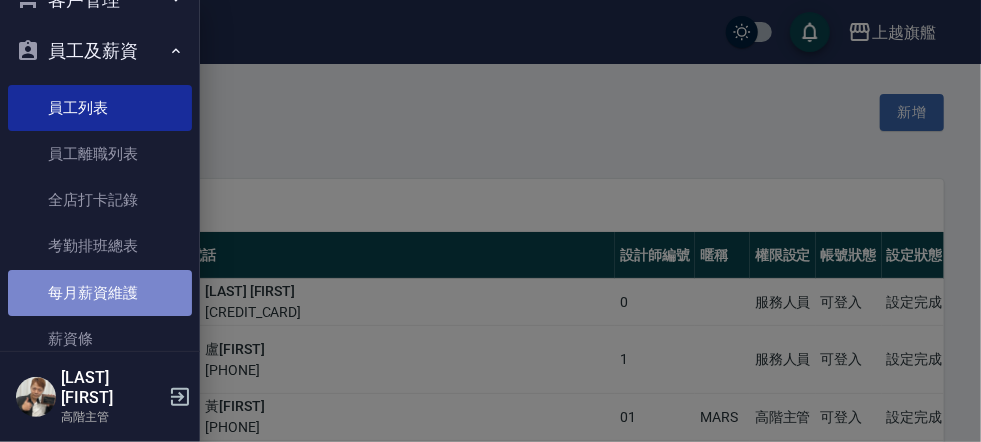 click on "每月薪資維護" at bounding box center (100, 293) 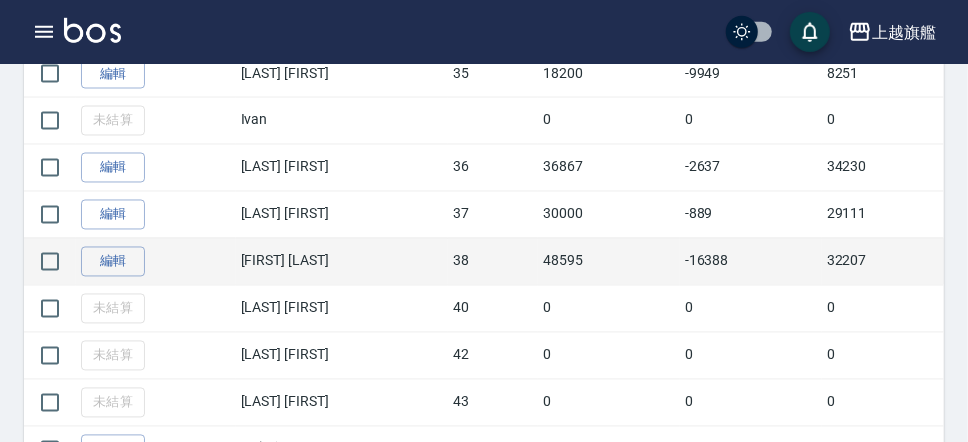 scroll, scrollTop: 1495, scrollLeft: 0, axis: vertical 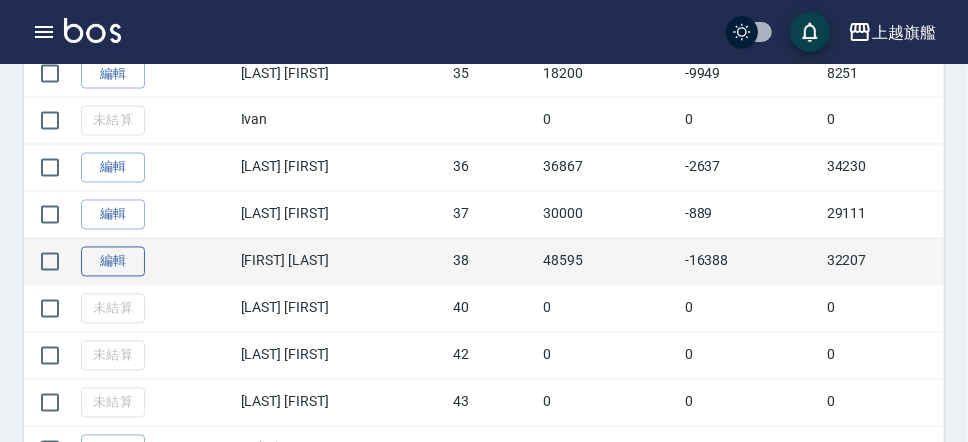 click on "編輯" at bounding box center [113, 262] 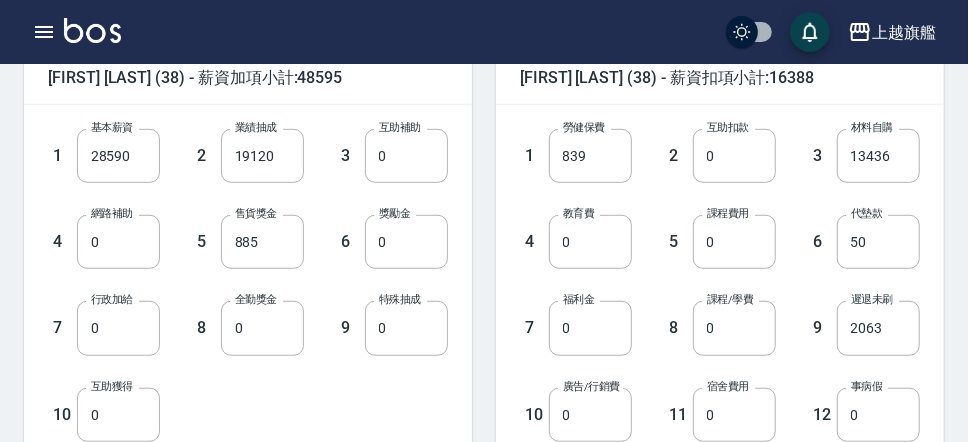 scroll, scrollTop: 575, scrollLeft: 0, axis: vertical 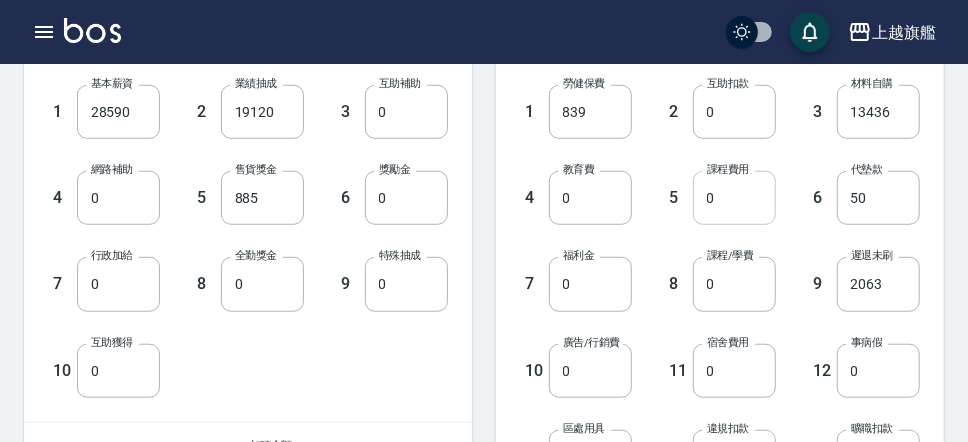 click on "0" at bounding box center [734, 198] 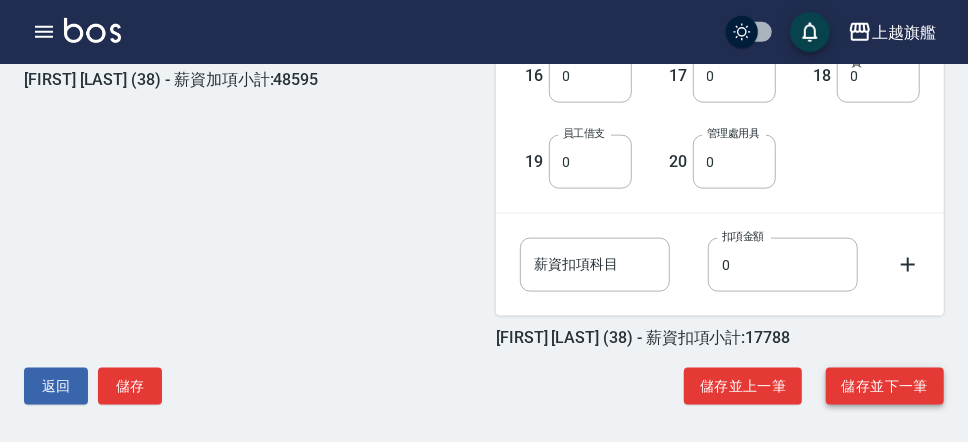 scroll, scrollTop: 1048, scrollLeft: 0, axis: vertical 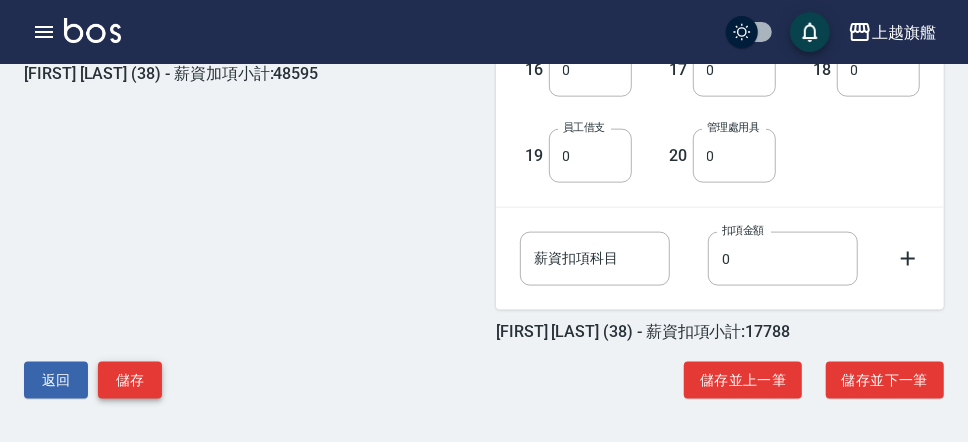 type on "1400" 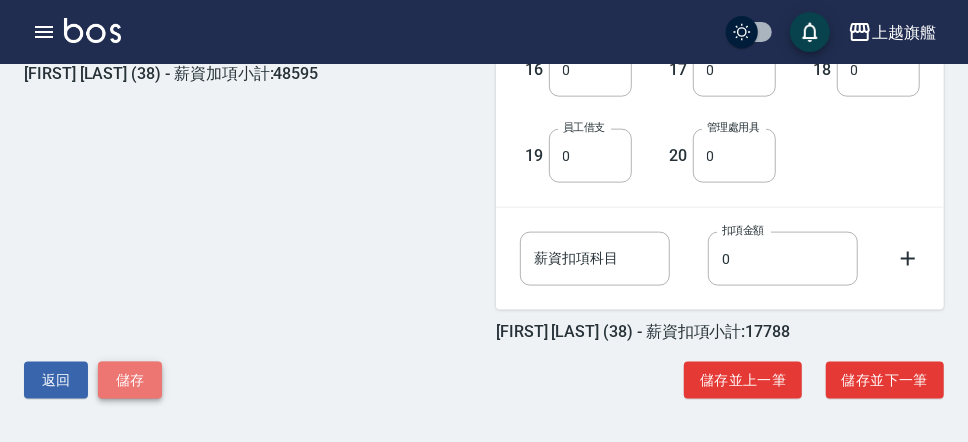 click on "儲存" at bounding box center [130, 380] 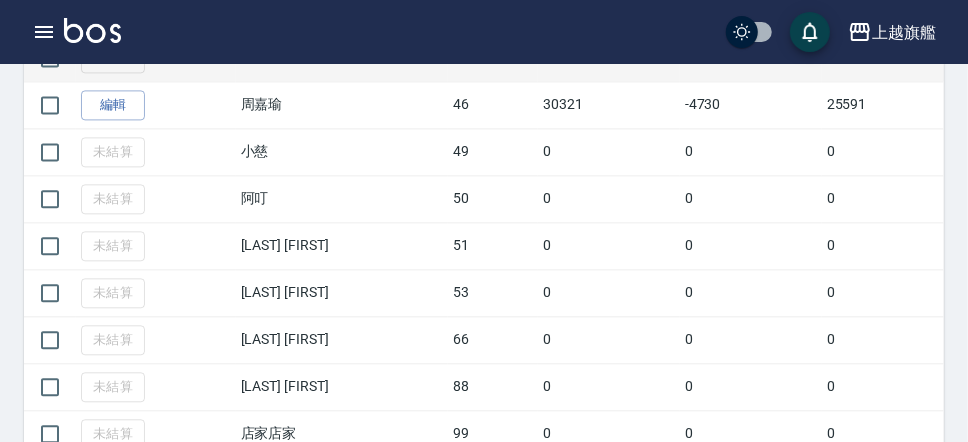 scroll, scrollTop: 1725, scrollLeft: 0, axis: vertical 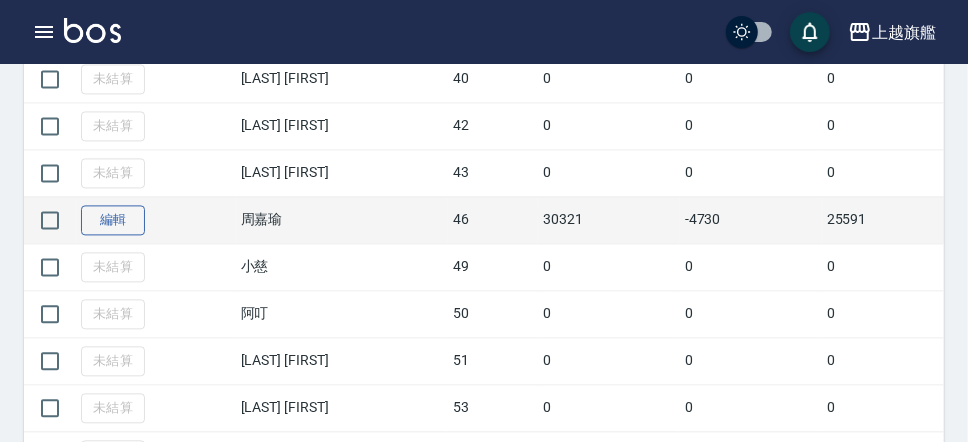 click on "編輯" at bounding box center (113, 220) 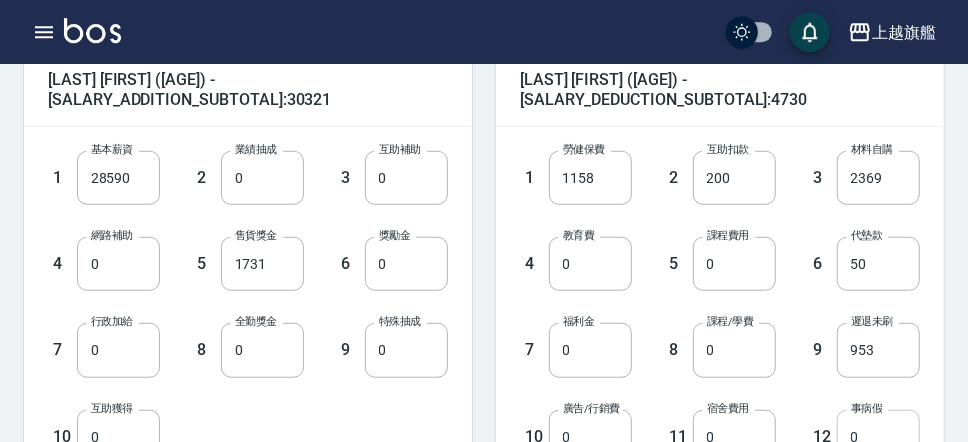 scroll, scrollTop: 575, scrollLeft: 0, axis: vertical 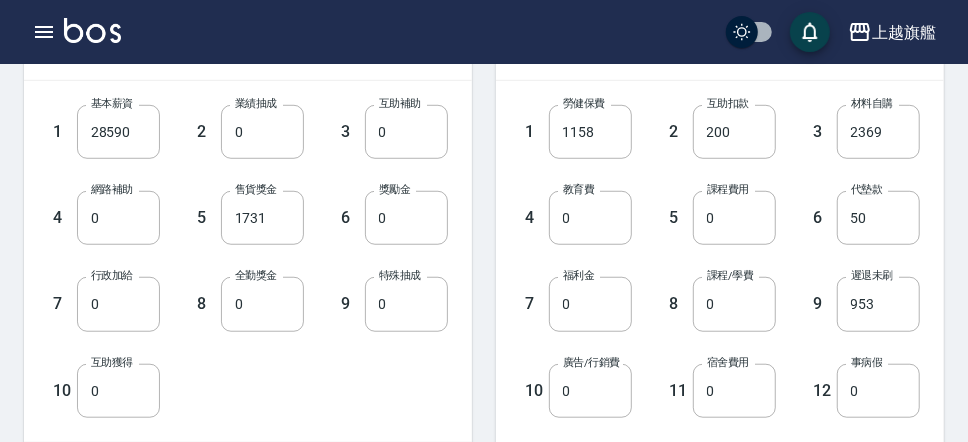 drag, startPoint x: 734, startPoint y: 208, endPoint x: 751, endPoint y: 228, distance: 26.24881 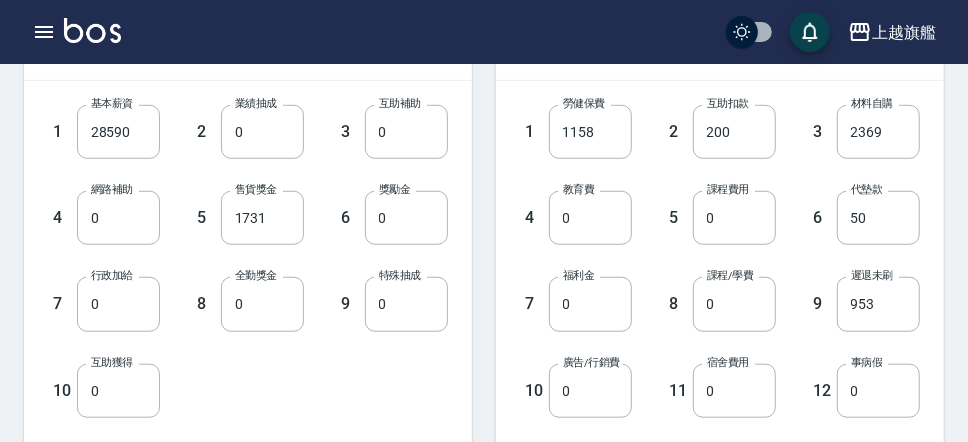 click on "0" at bounding box center (734, 218) 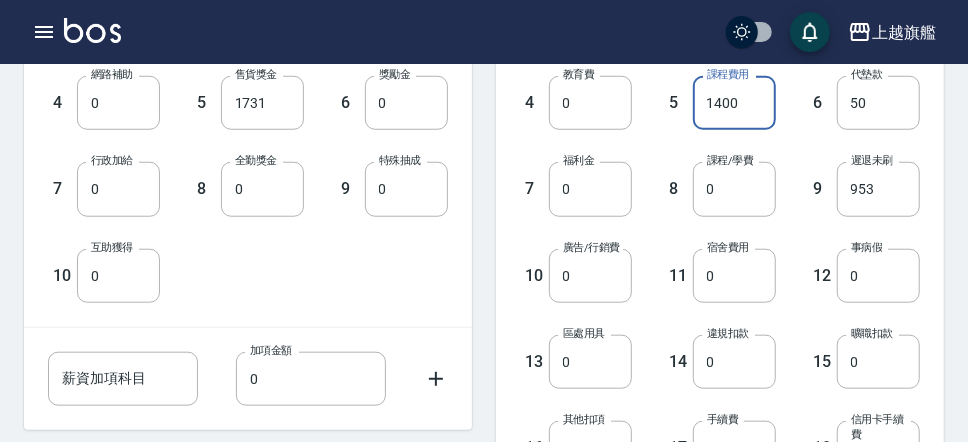 scroll, scrollTop: 1048, scrollLeft: 0, axis: vertical 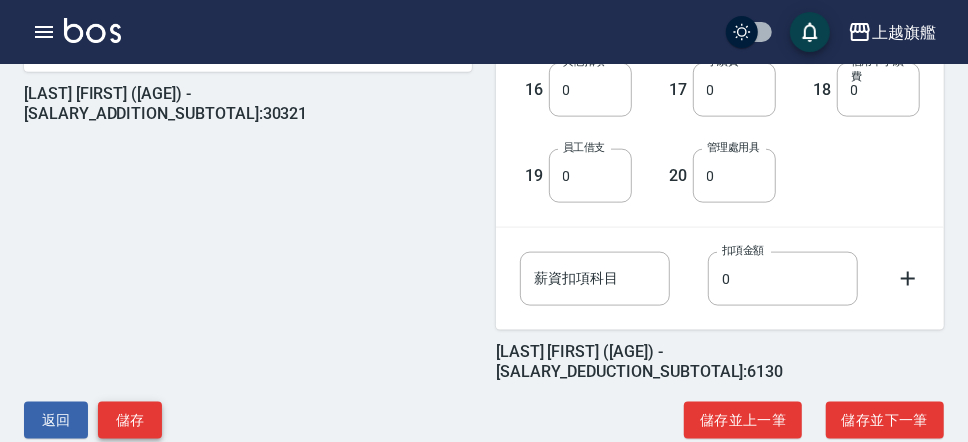 type on "1400" 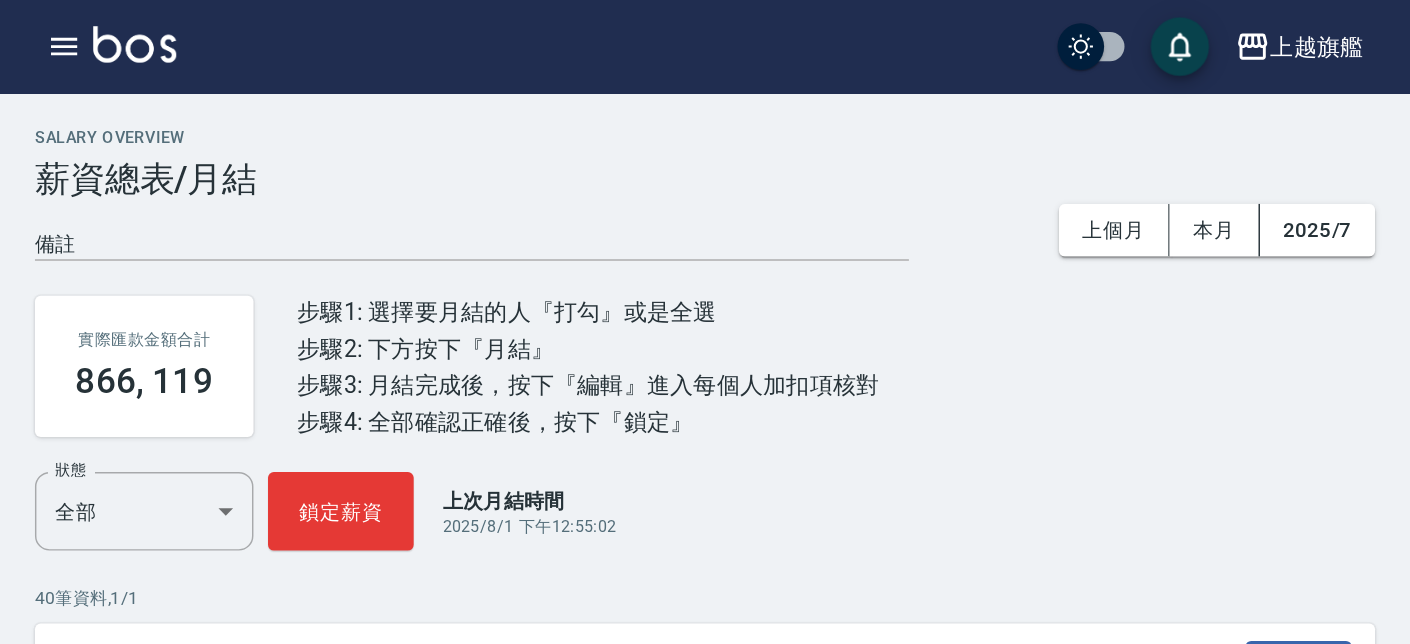 scroll, scrollTop: 0, scrollLeft: 0, axis: both 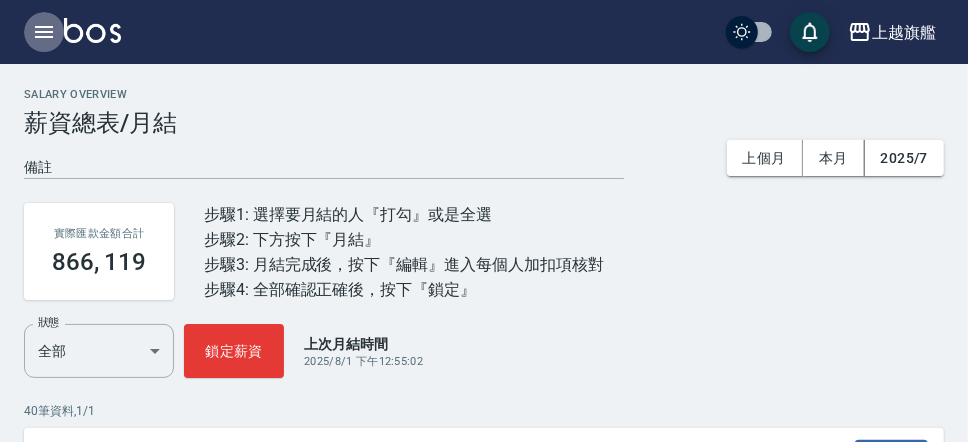 click at bounding box center [44, 32] 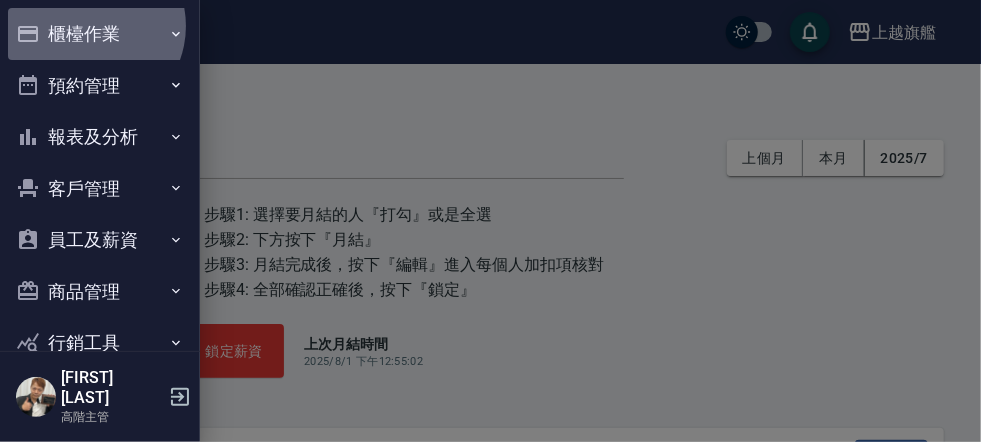 click on "櫃檯作業" at bounding box center (100, 34) 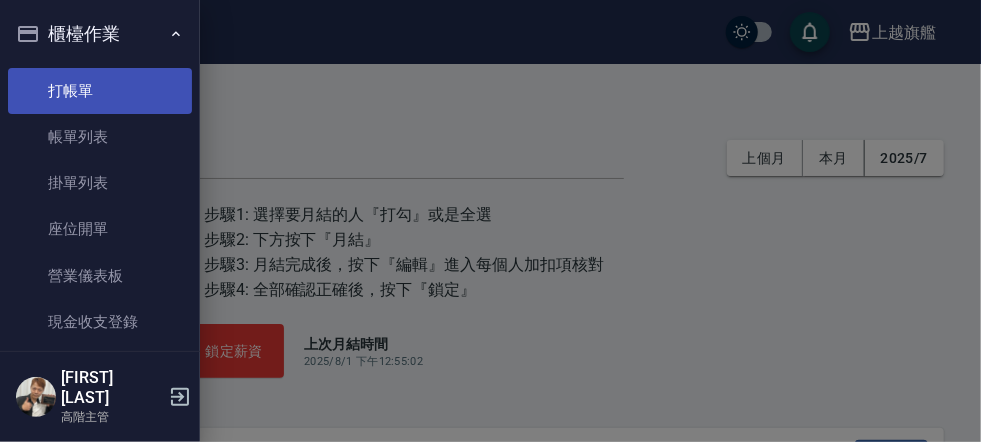 click on "打帳單" at bounding box center (100, 91) 